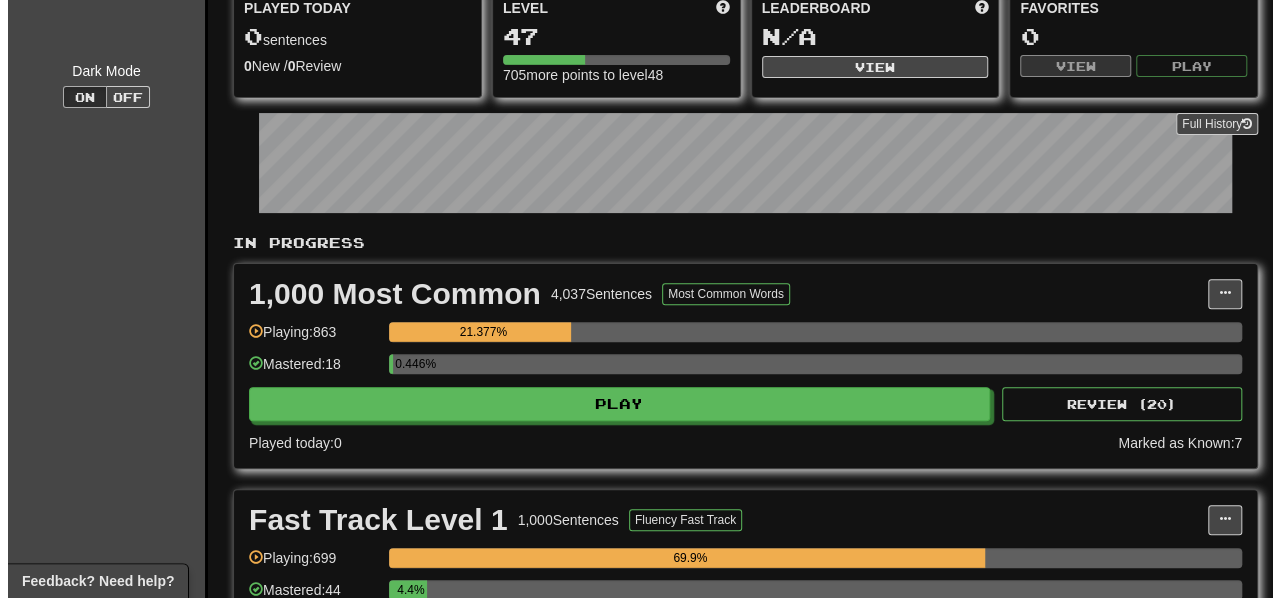 scroll, scrollTop: 300, scrollLeft: 0, axis: vertical 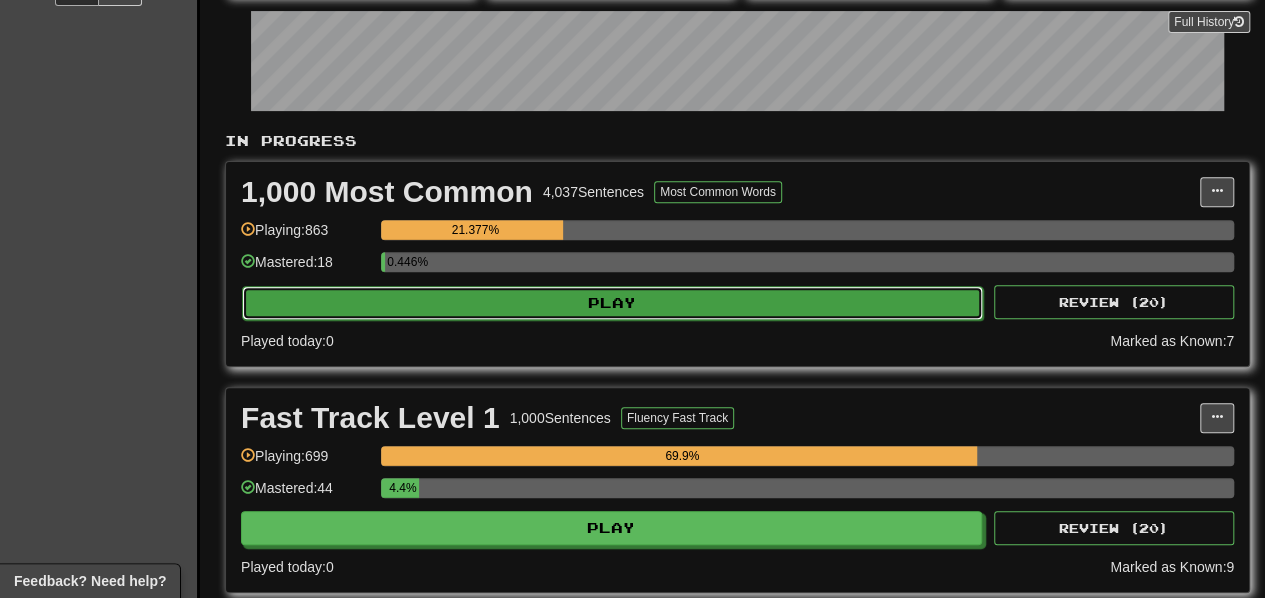 click on "Play" at bounding box center [612, 303] 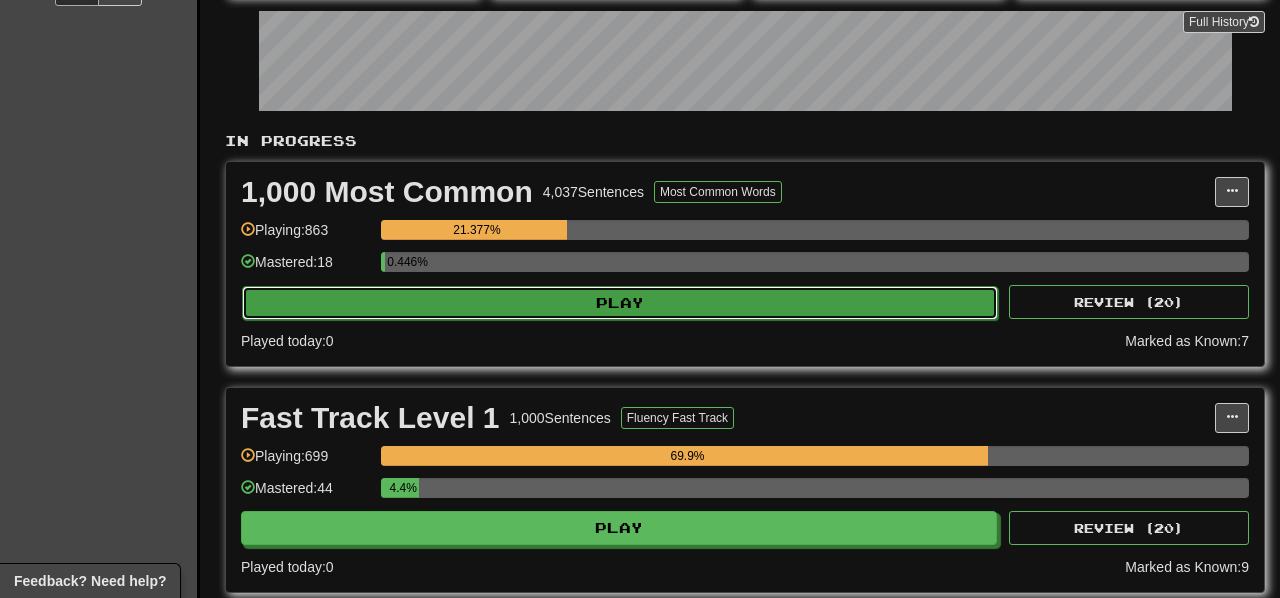 select on "**" 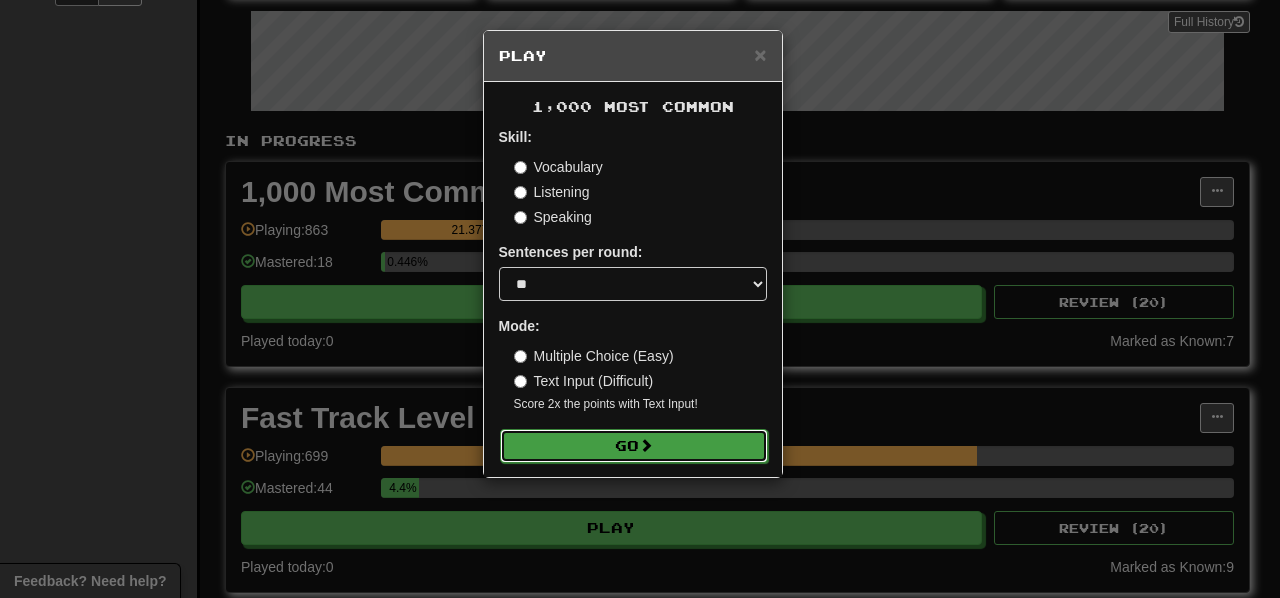 click on "Go" at bounding box center [634, 446] 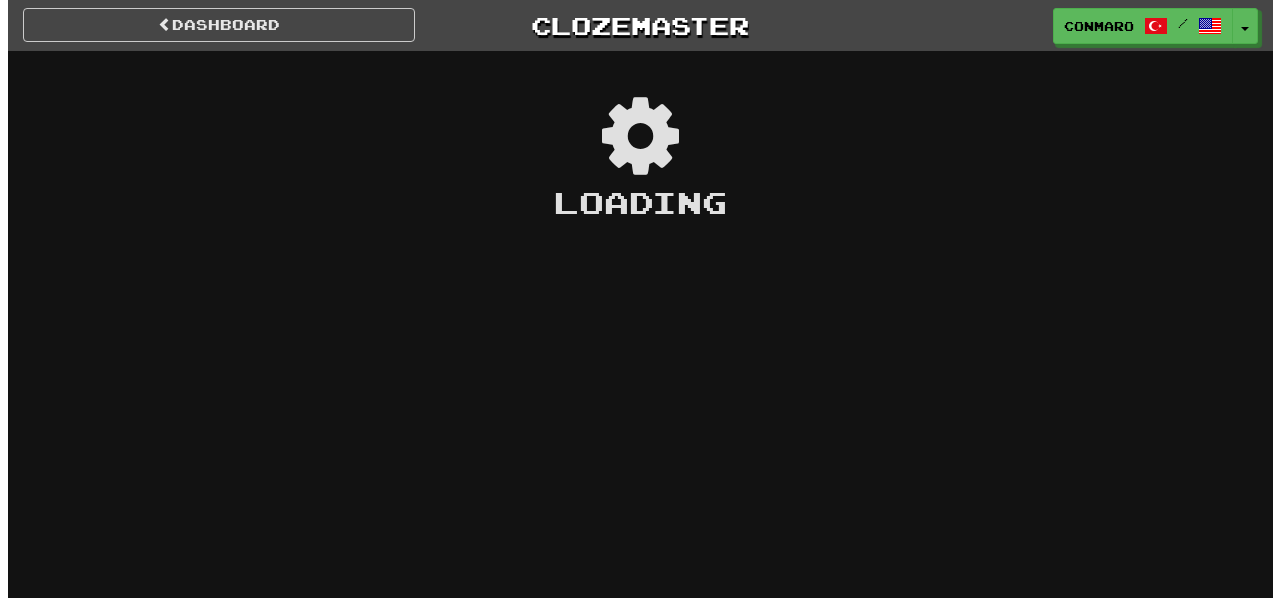 scroll, scrollTop: 0, scrollLeft: 0, axis: both 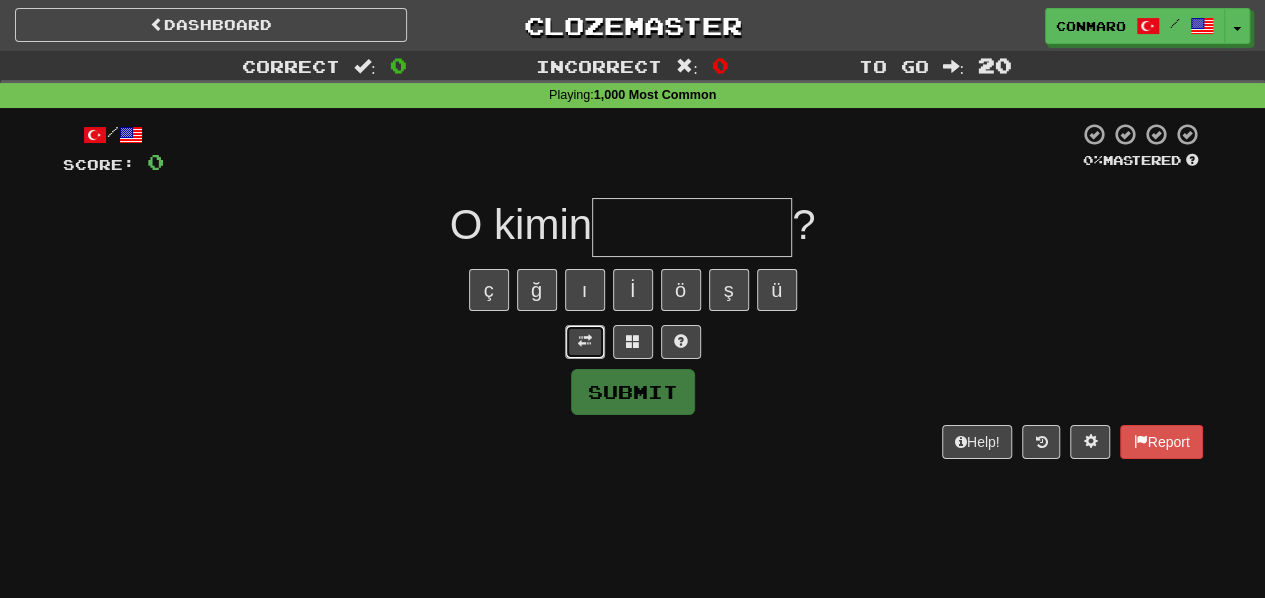 click at bounding box center [585, 341] 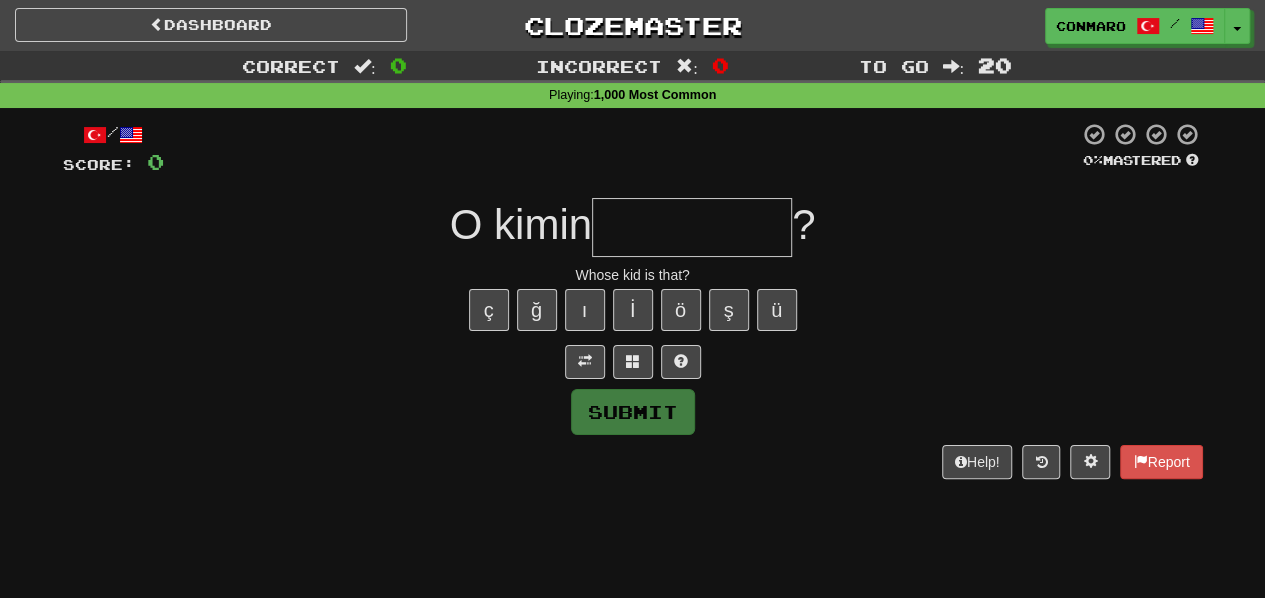 click at bounding box center [692, 227] 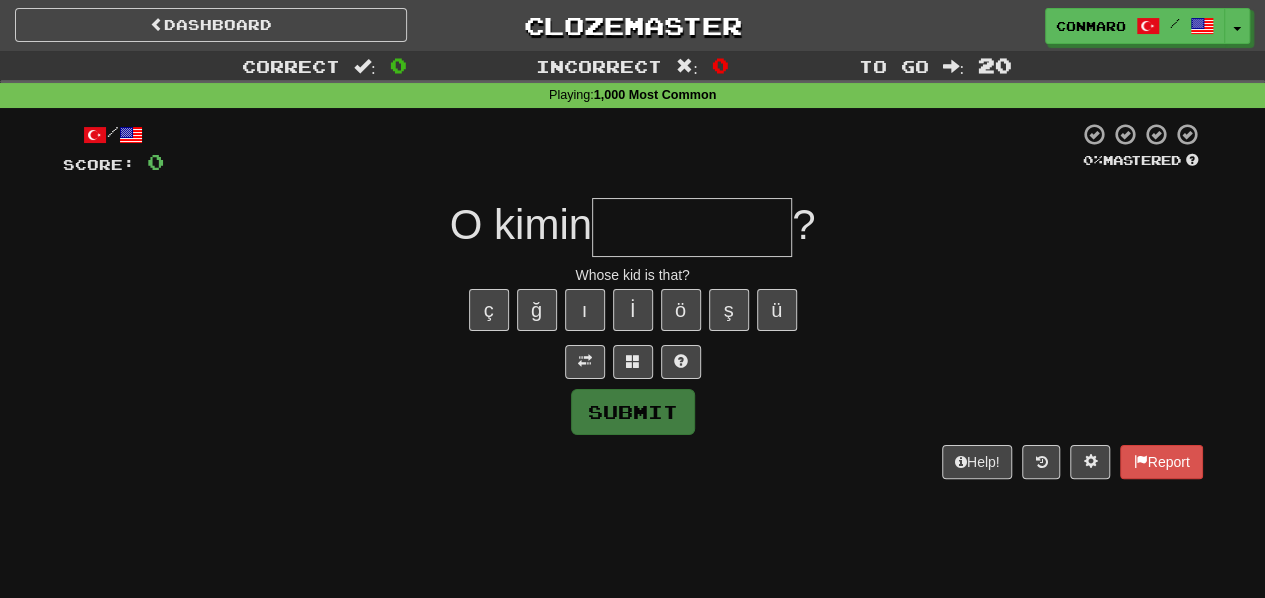 type on "*" 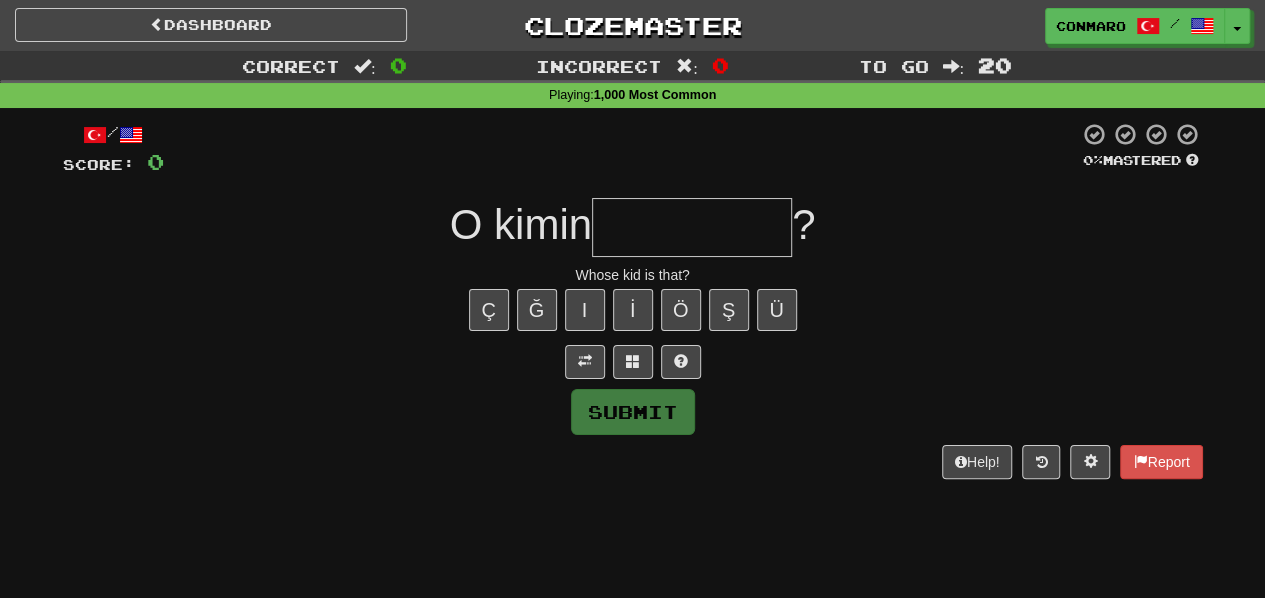 type on "*" 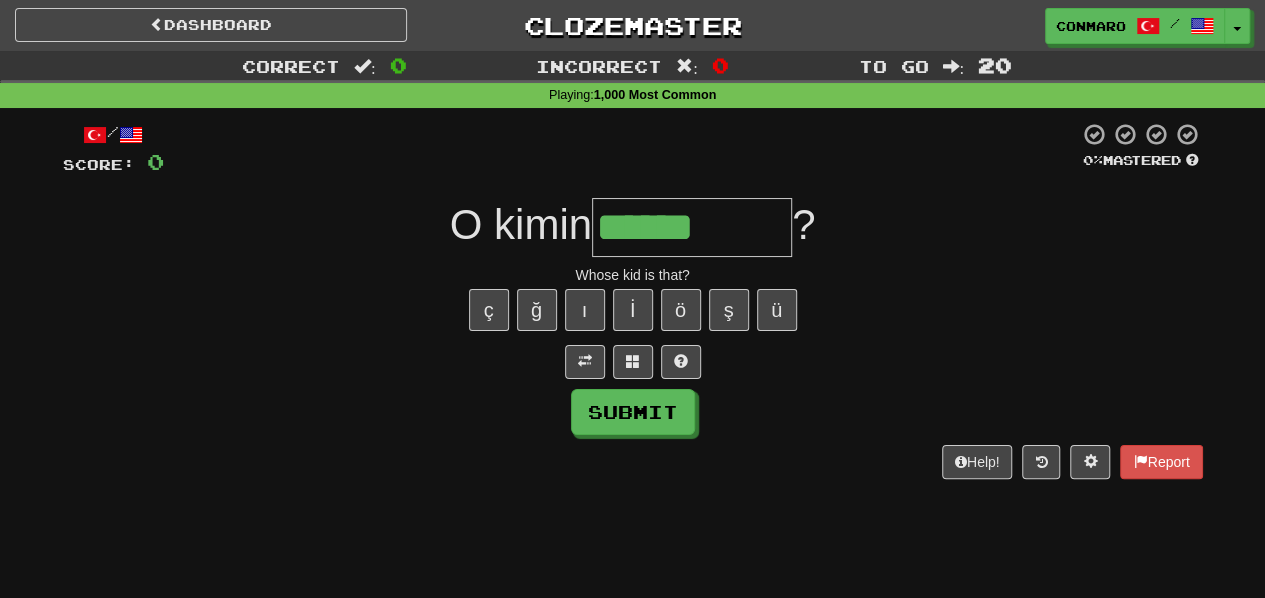 type on "******" 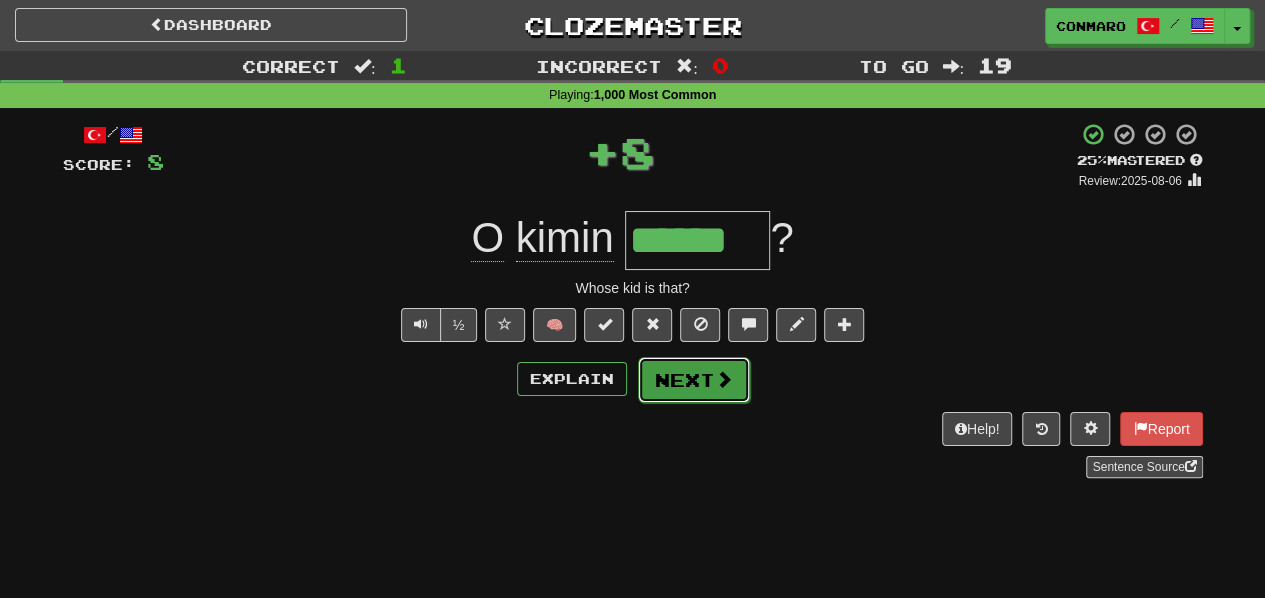 click on "Next" at bounding box center [694, 380] 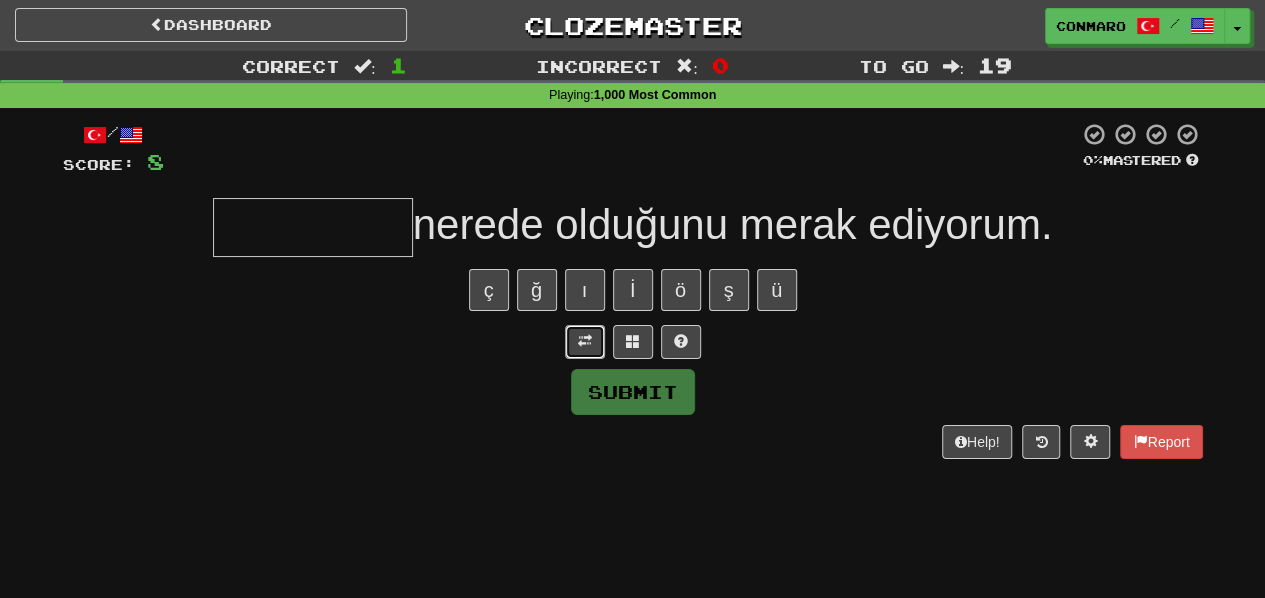 click at bounding box center (585, 342) 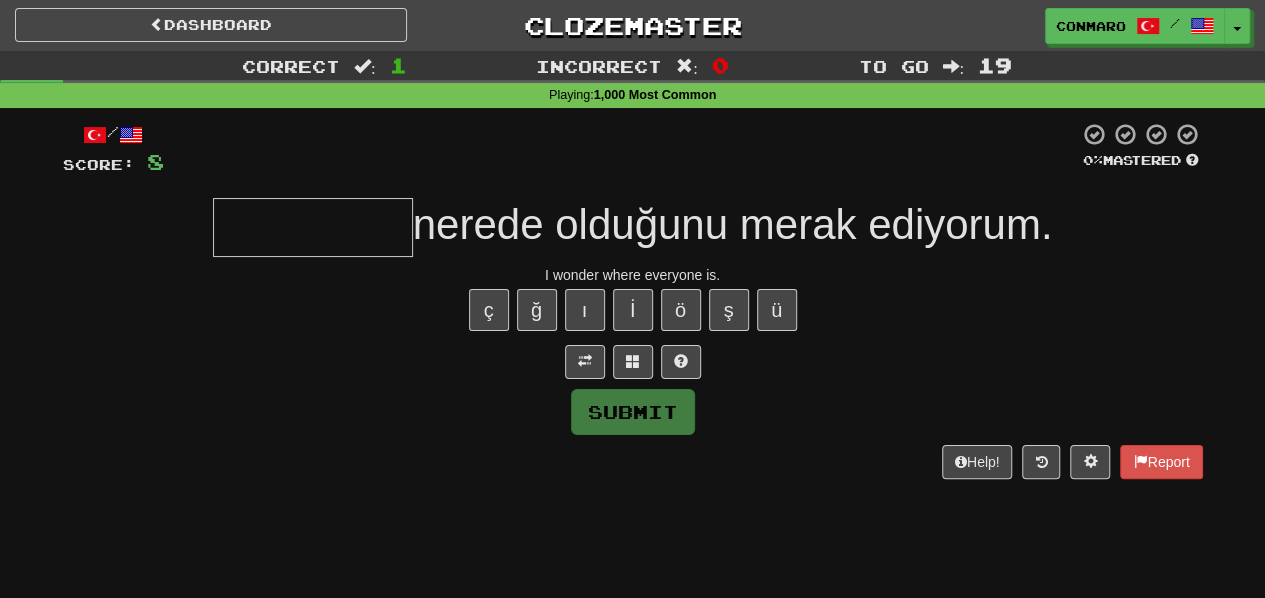 click on "/  Score:   8 0 %  Mastered  nerede olduğunu merak ediyorum. I wonder where everyone is. ç ğ ı İ ö ş ü Submit  Help!  Report" at bounding box center [633, 300] 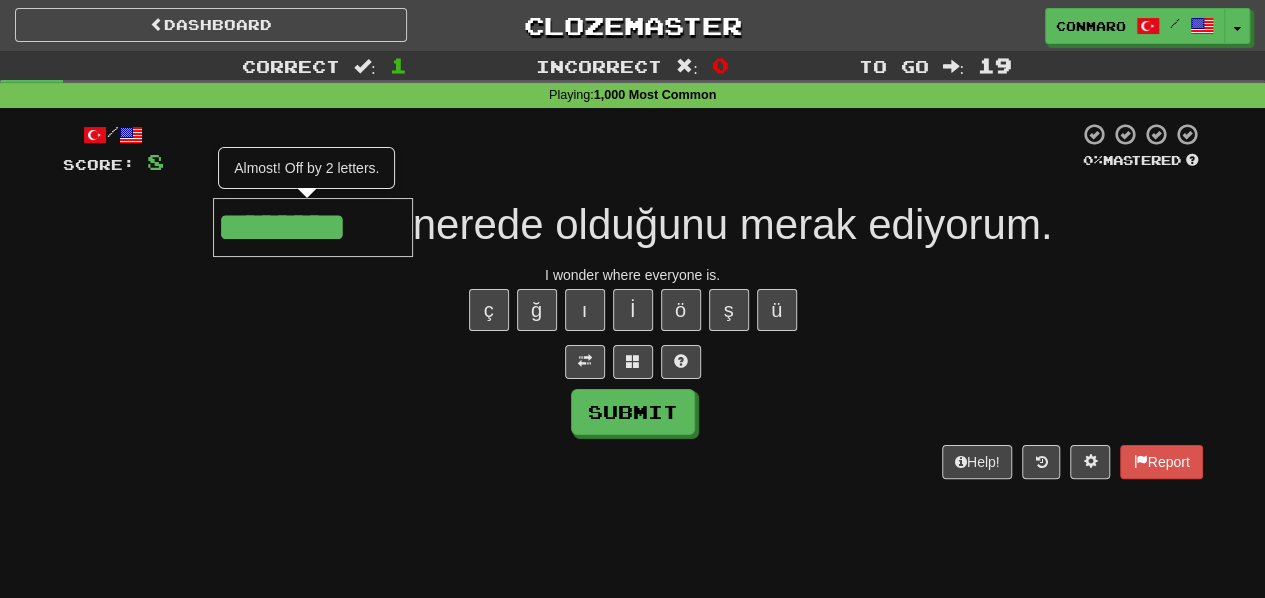type on "********" 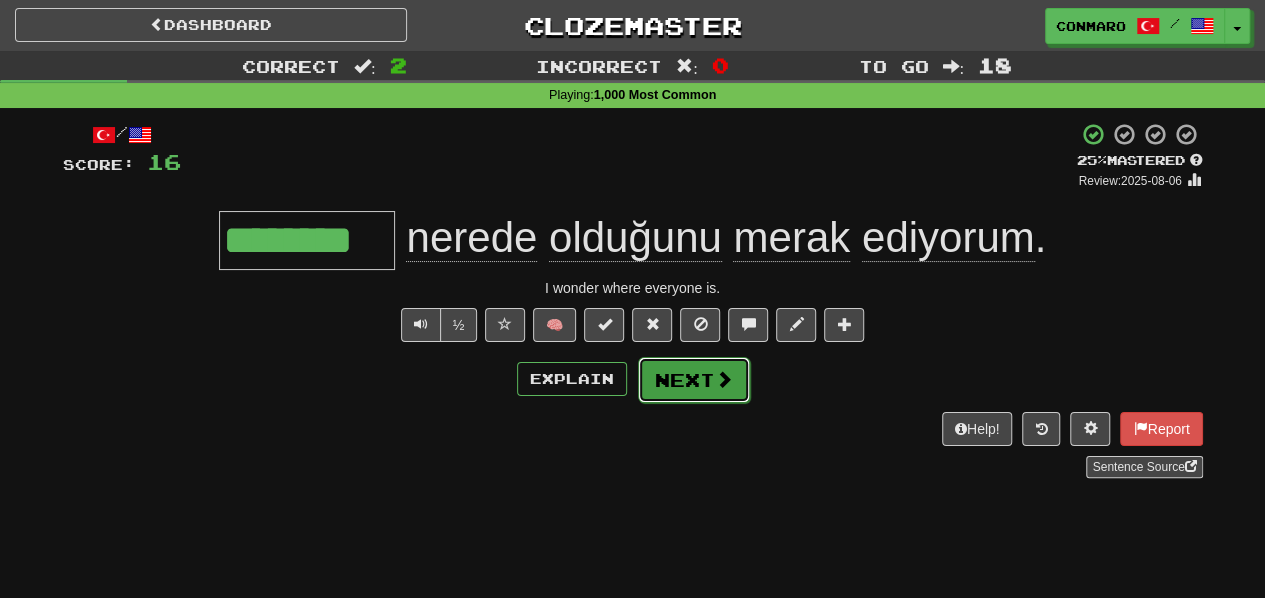 click on "Next" at bounding box center (694, 380) 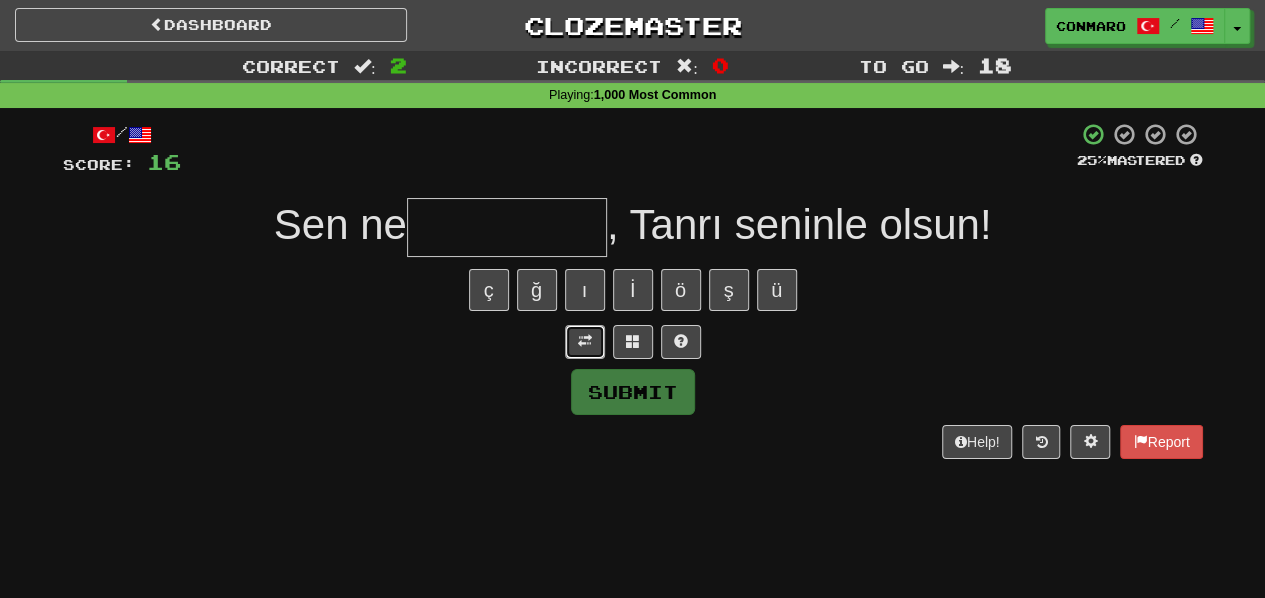 click at bounding box center (585, 342) 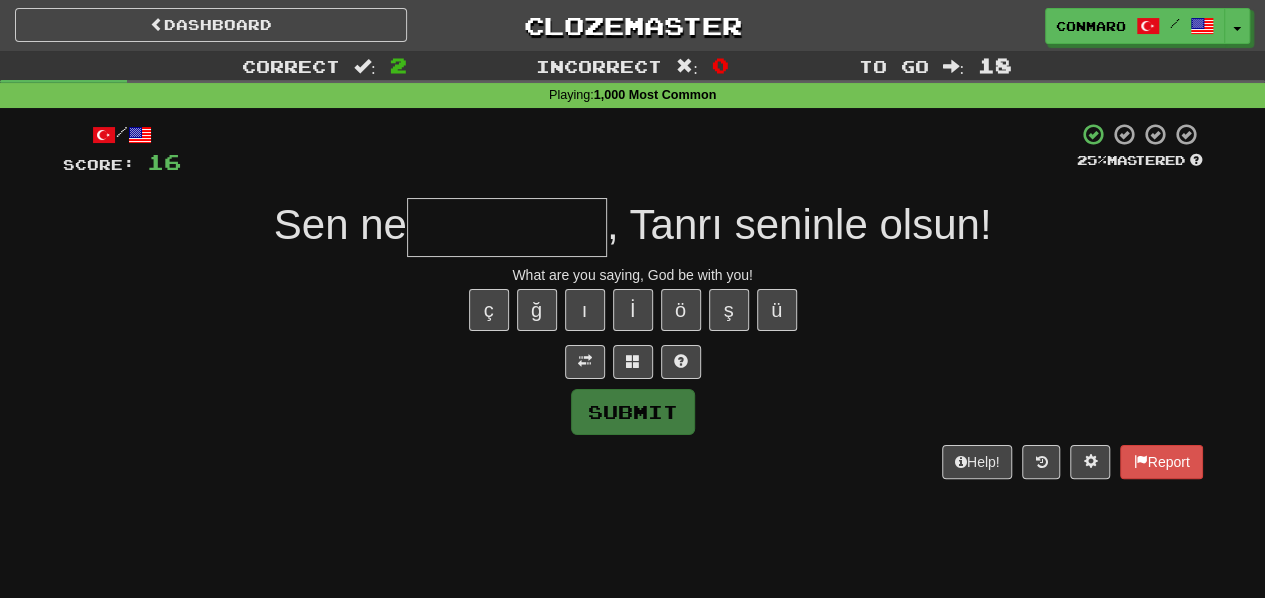 click at bounding box center [507, 227] 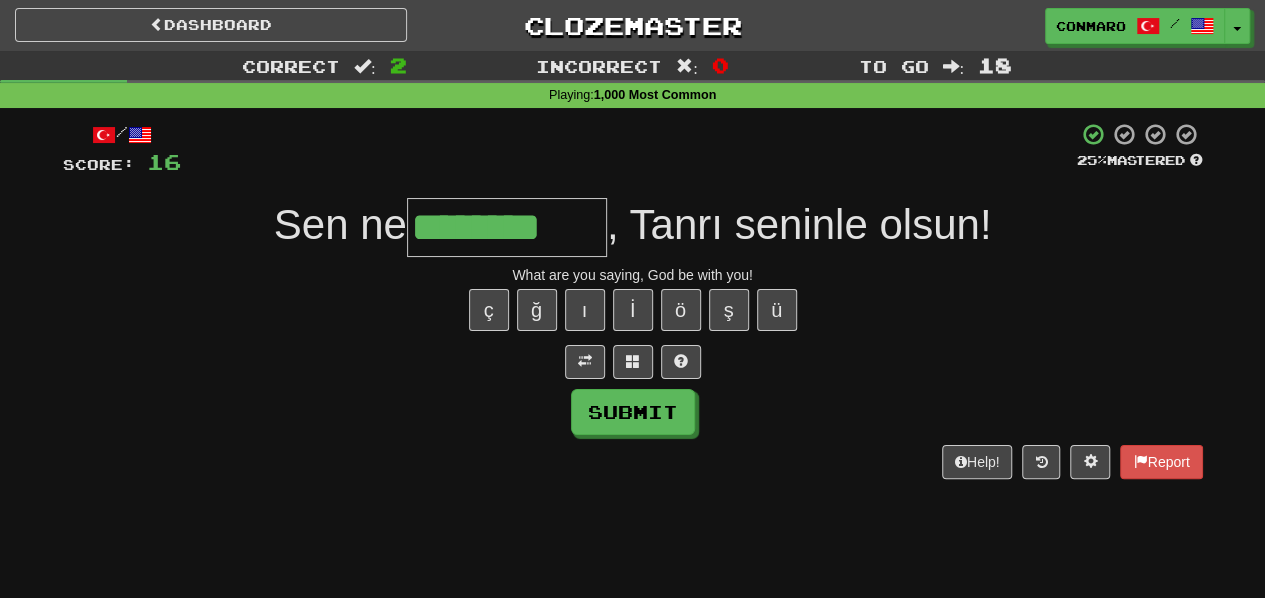 type on "********" 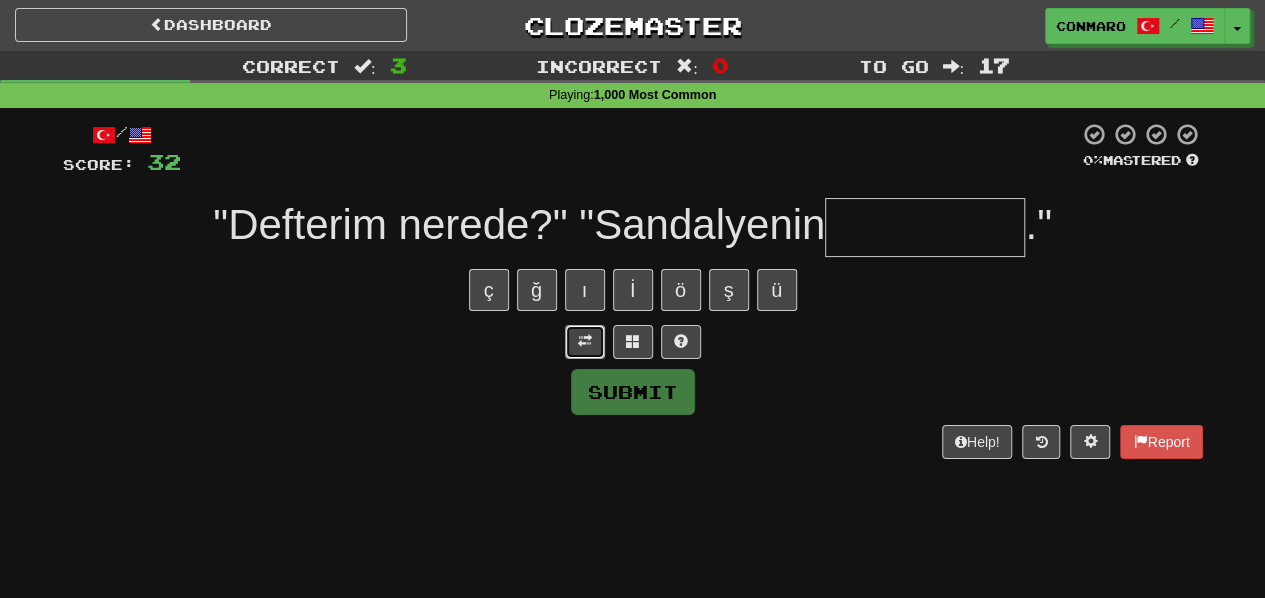 click at bounding box center [585, 342] 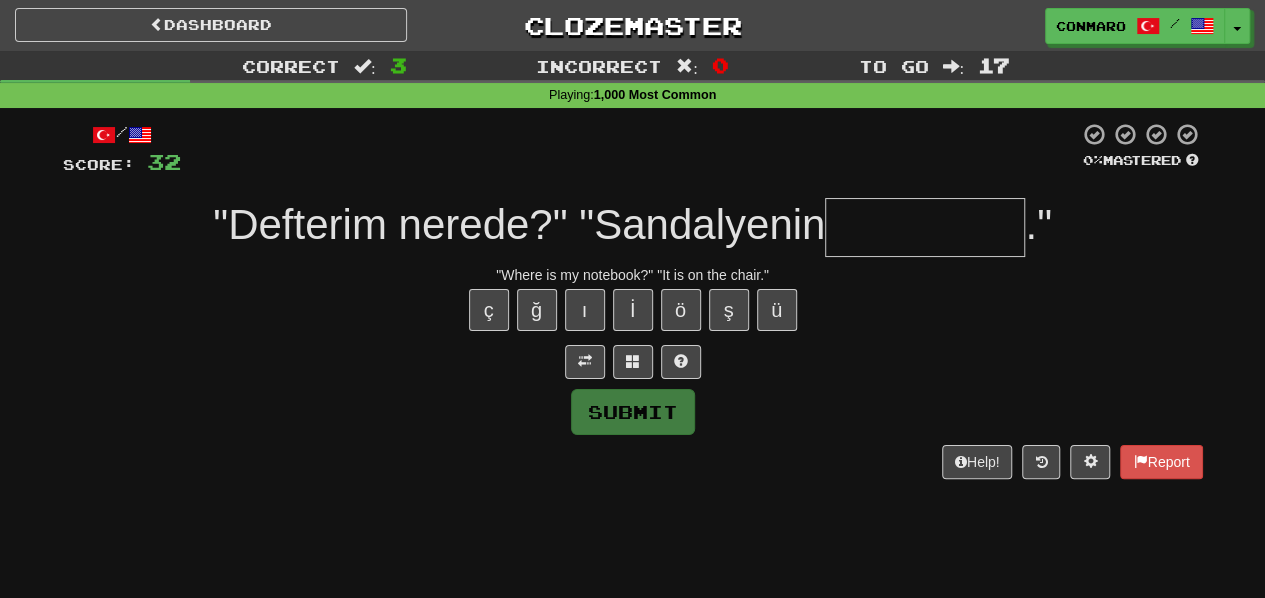 click at bounding box center (925, 227) 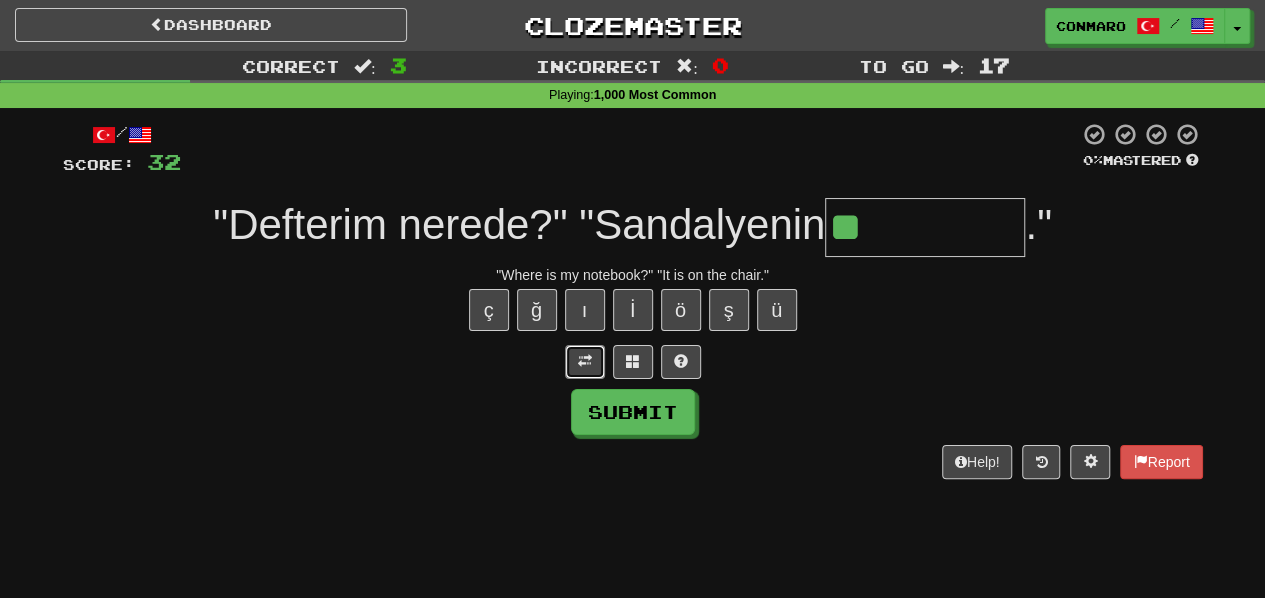 click at bounding box center (585, 361) 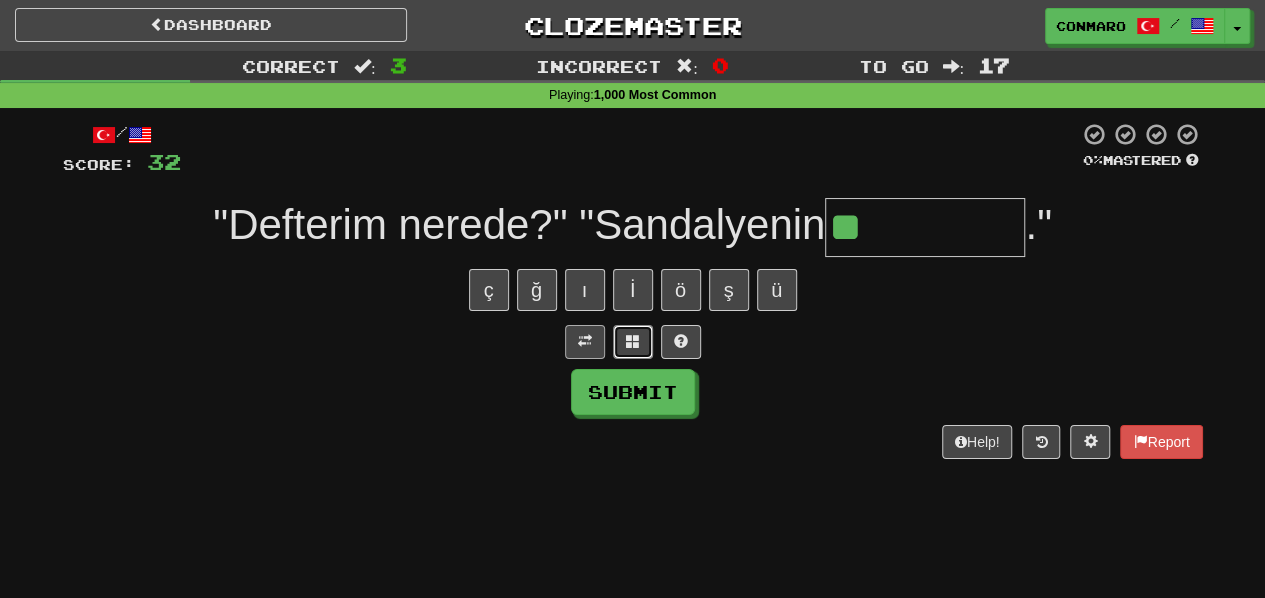 click at bounding box center [633, 342] 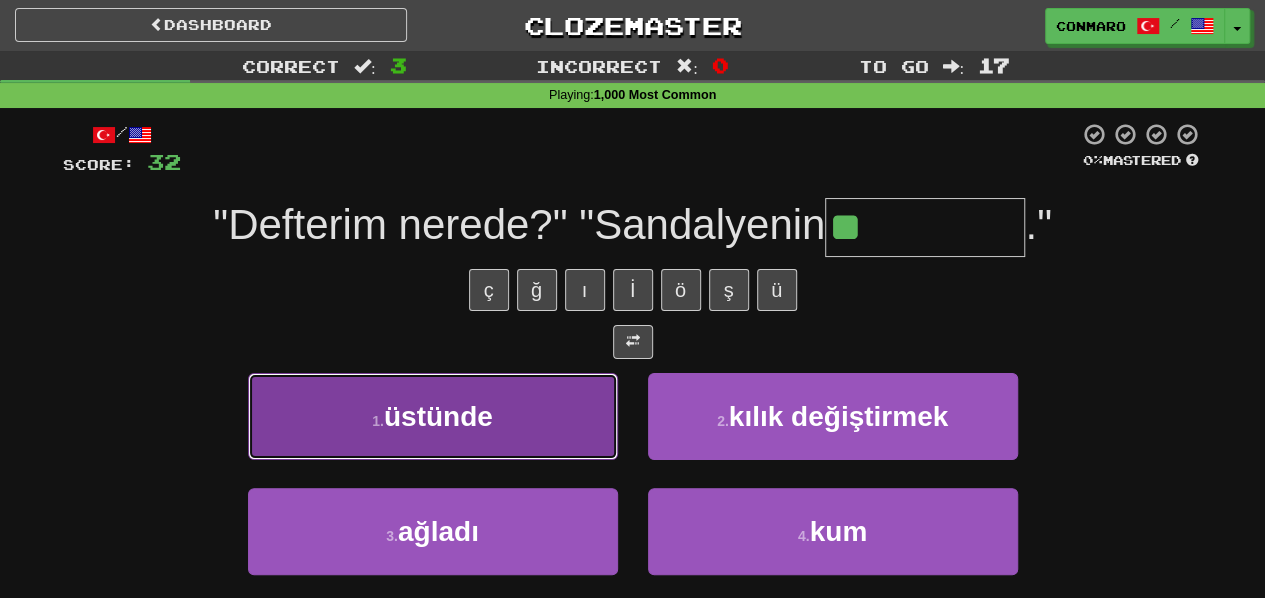 click on "1 .  üstünde" at bounding box center [433, 416] 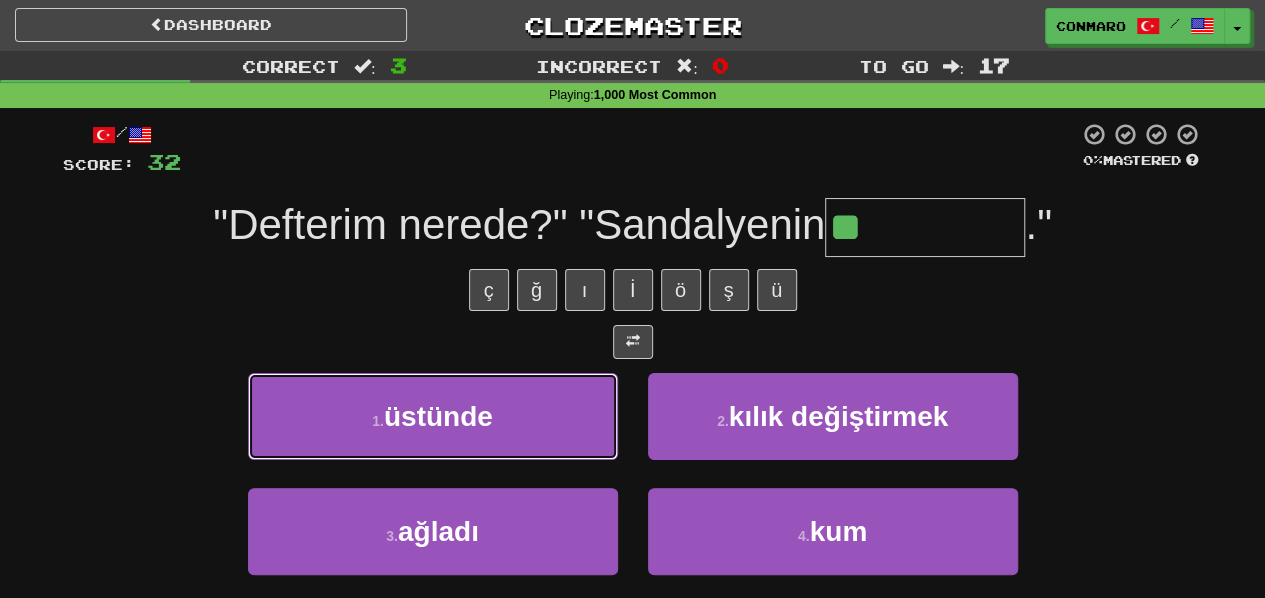 type on "*******" 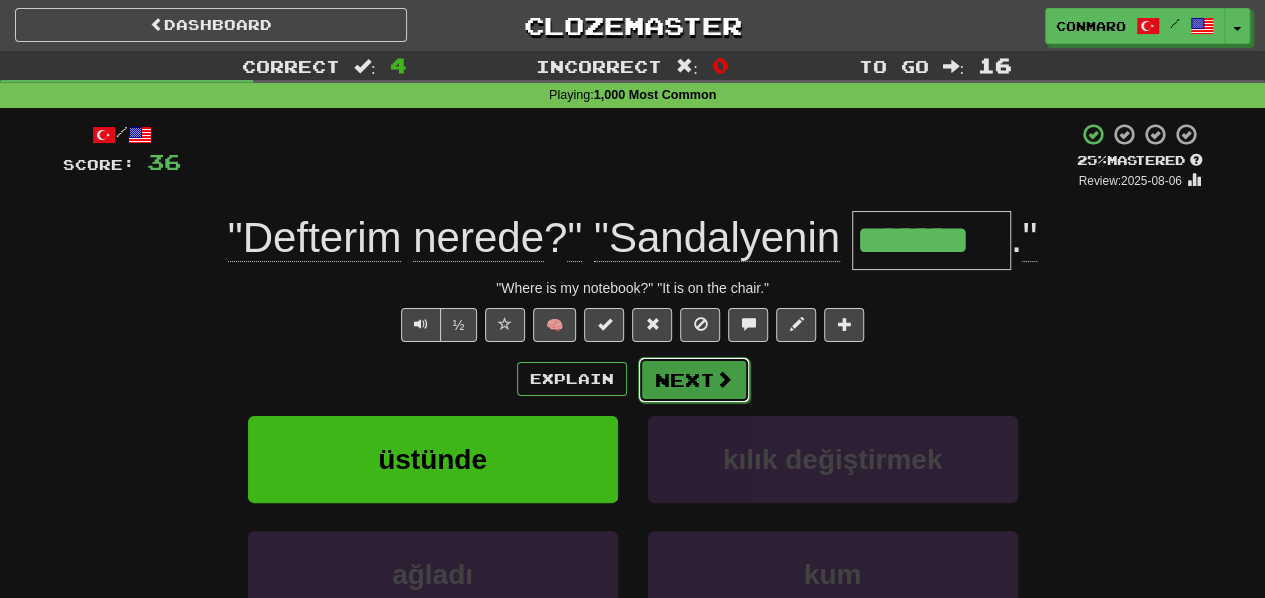 click on "Next" at bounding box center (694, 380) 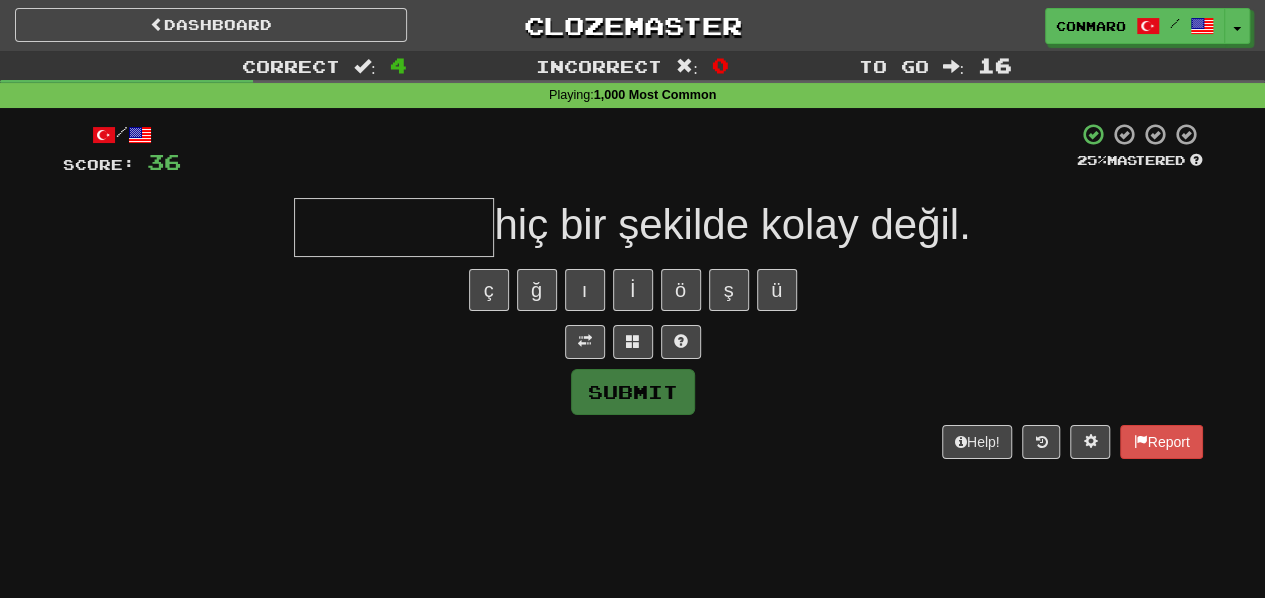 click on "/  Score:   36 25 %  Mastered  hiç bir şekilde kolay değil. ç ğ ı İ ö ş ü Submit  Help!  Report" at bounding box center [633, 290] 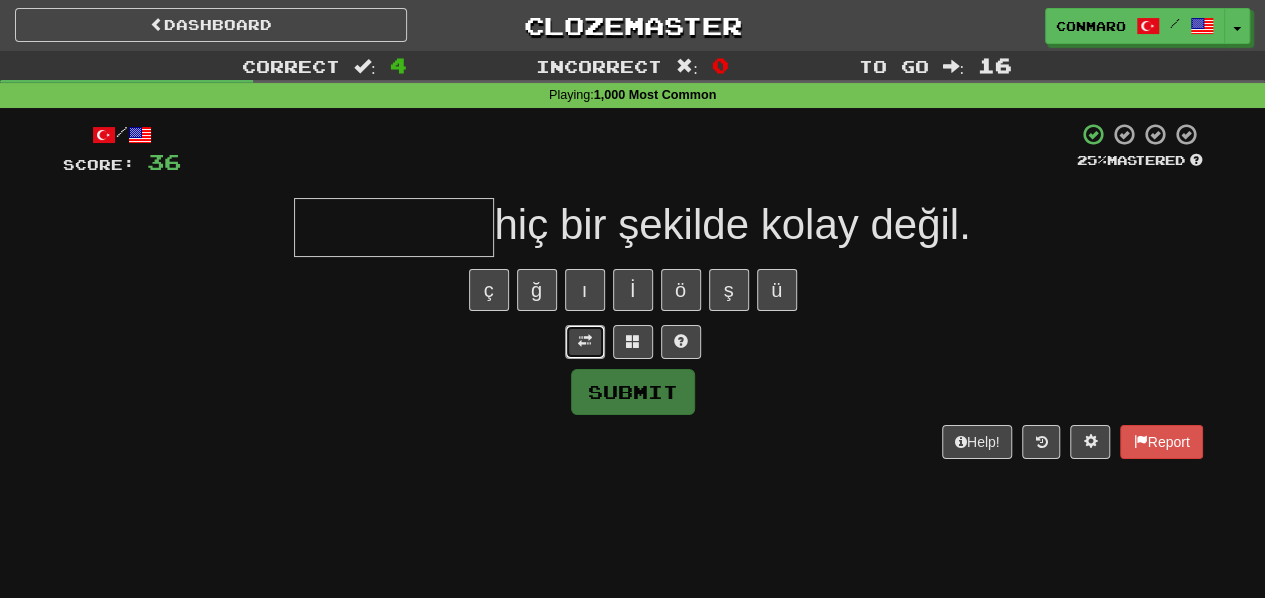 click at bounding box center (585, 342) 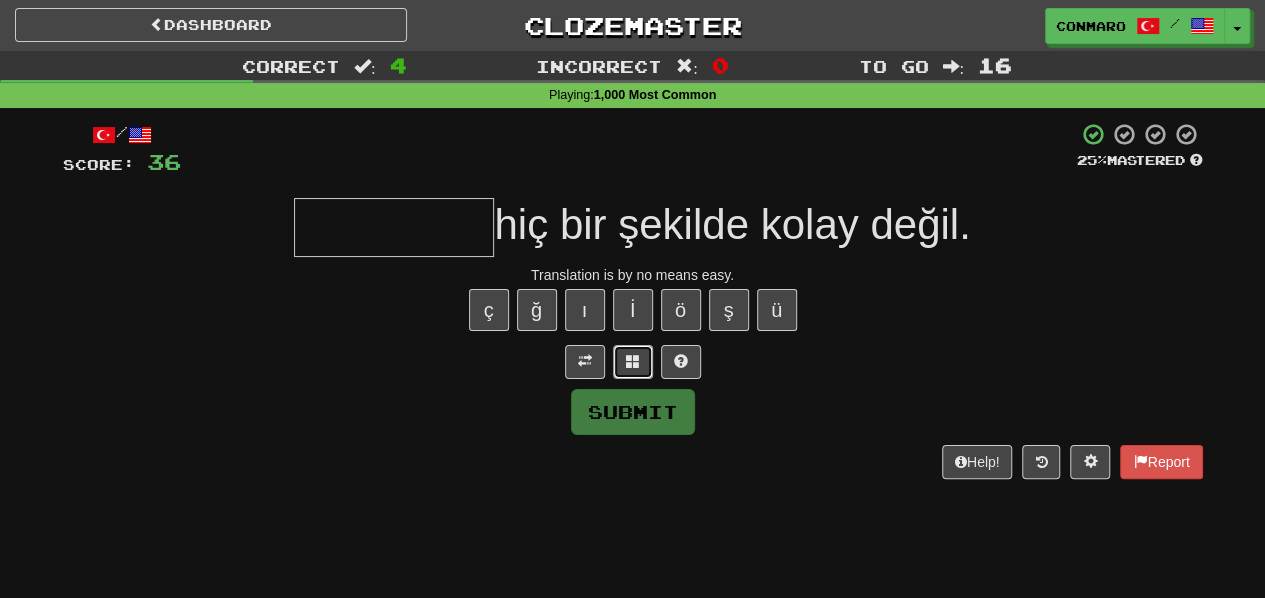 click at bounding box center (633, 362) 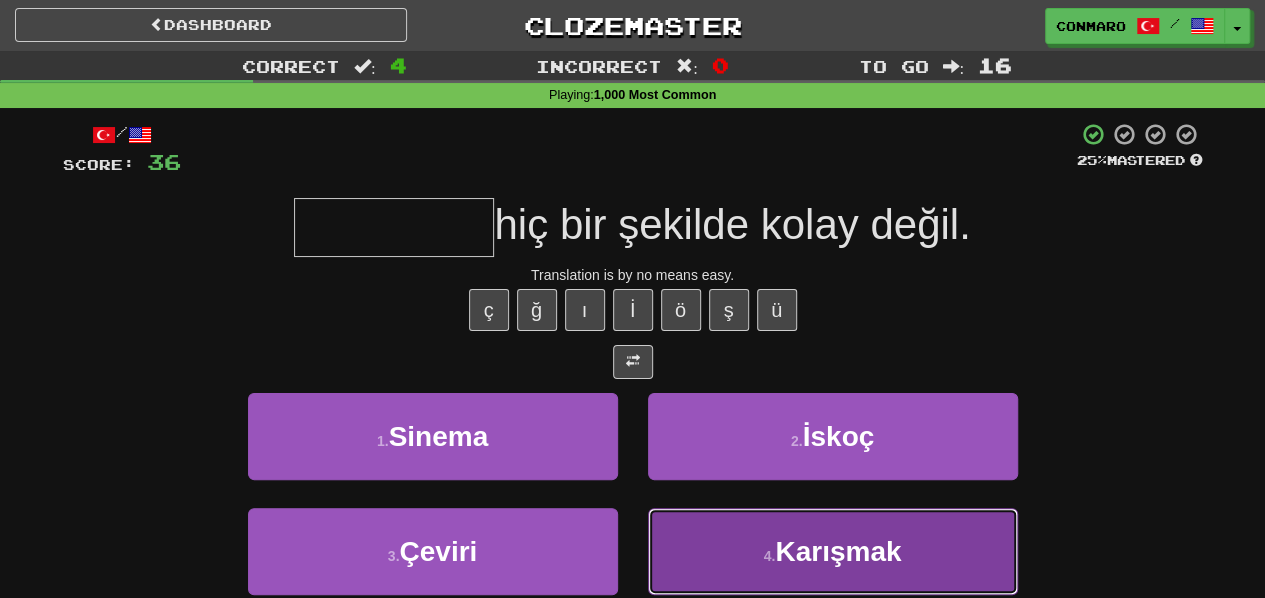 click on "Karışmak" at bounding box center (838, 551) 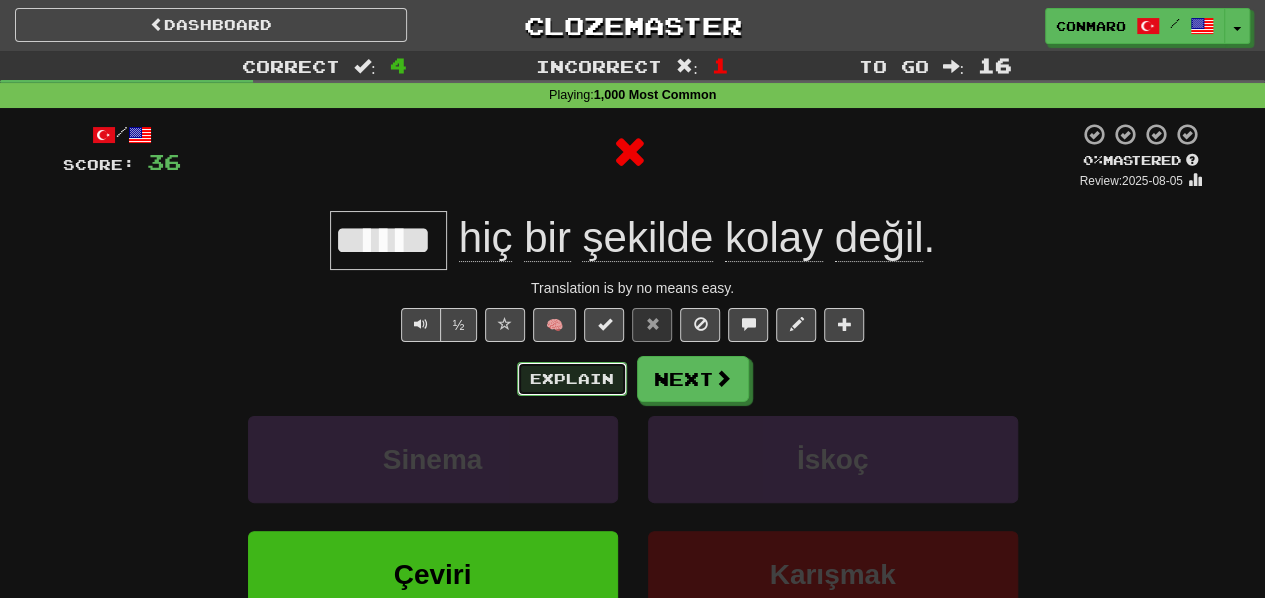 click on "Explain" at bounding box center [572, 379] 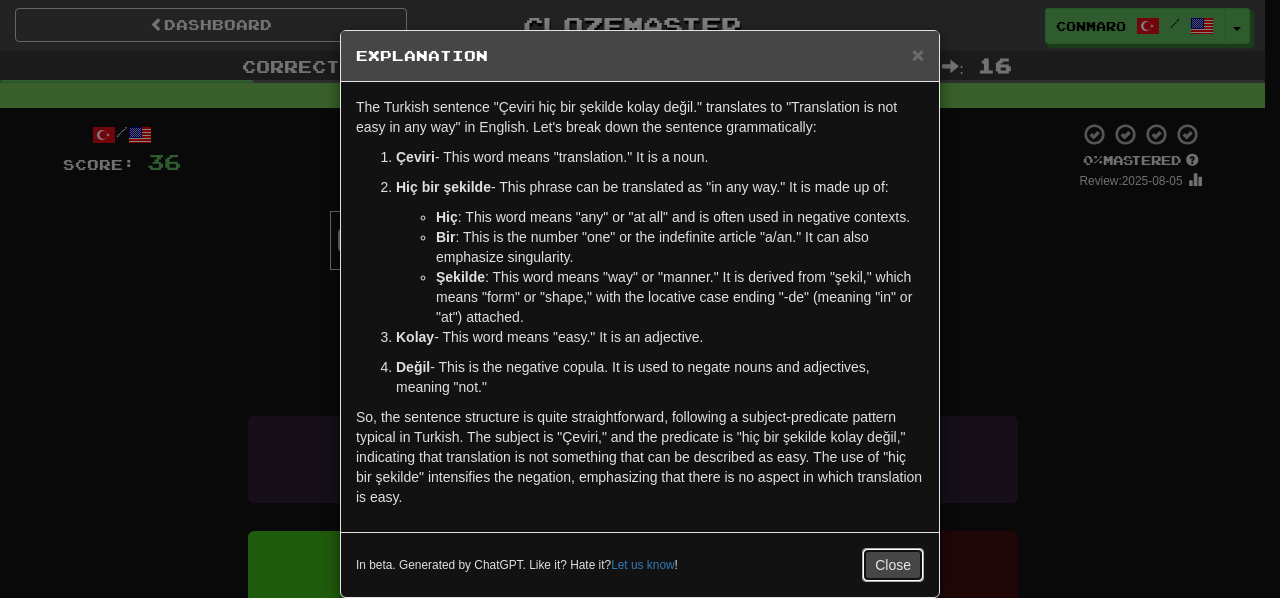click on "Close" at bounding box center (893, 565) 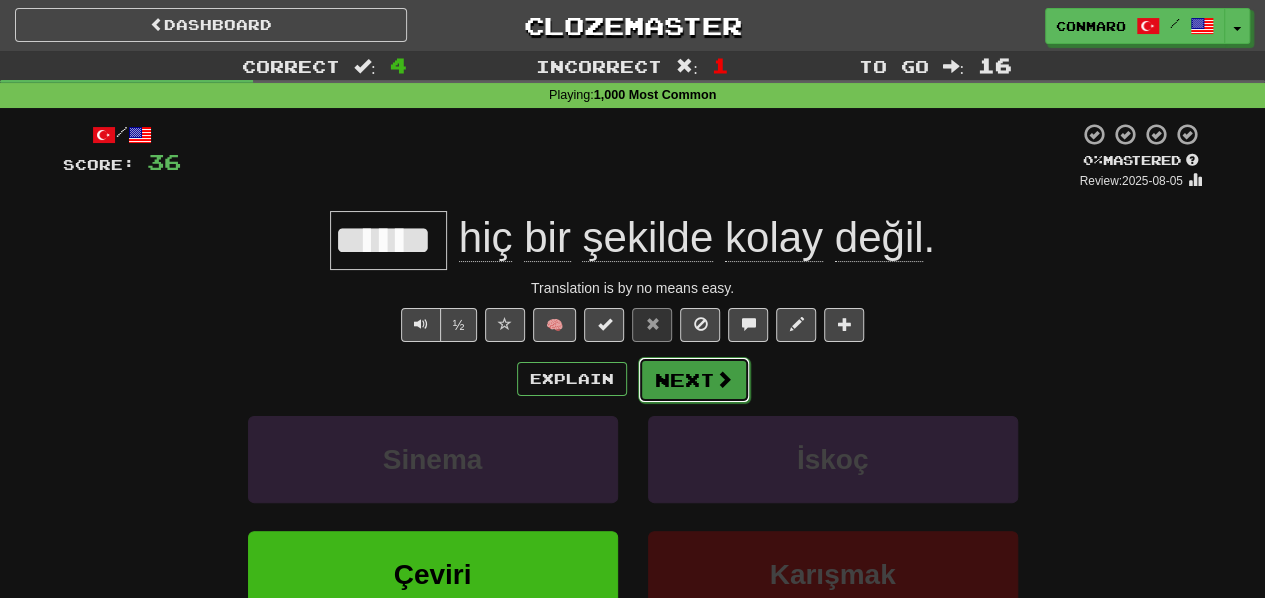 click on "Next" at bounding box center (694, 380) 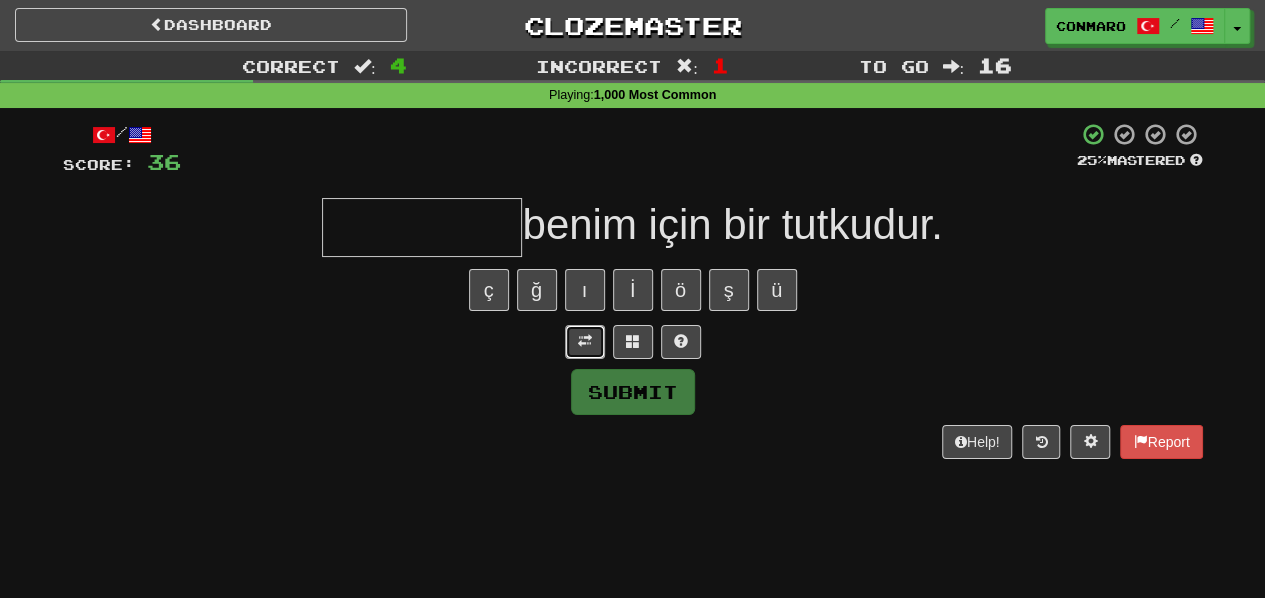 click at bounding box center (585, 342) 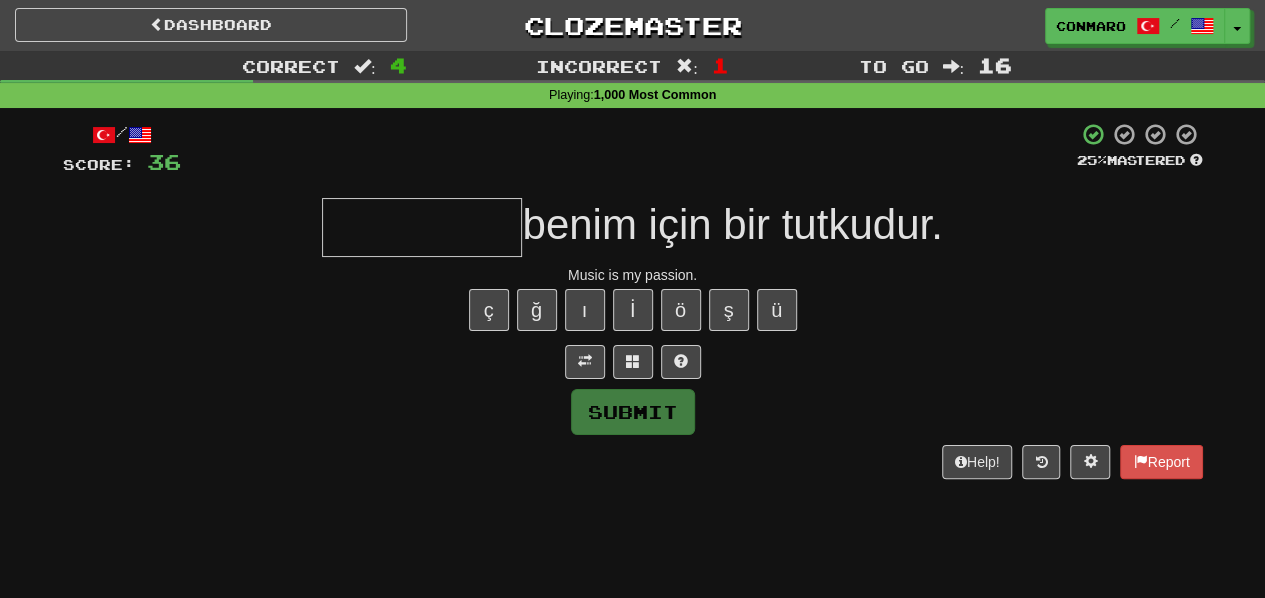 click at bounding box center [422, 227] 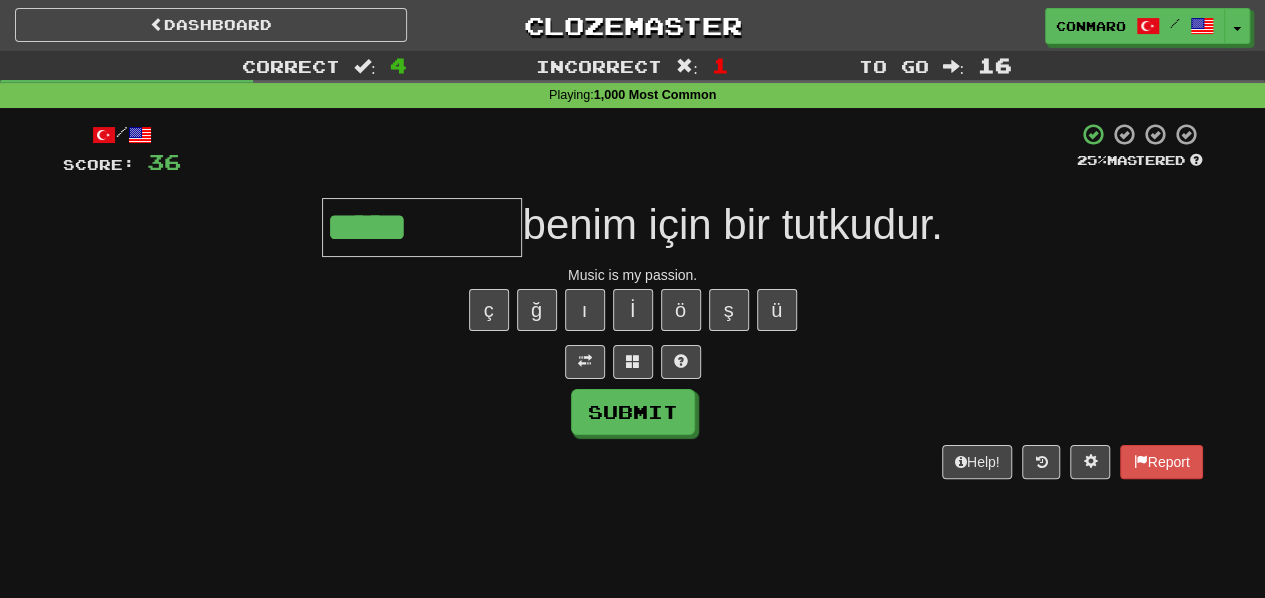 type on "*****" 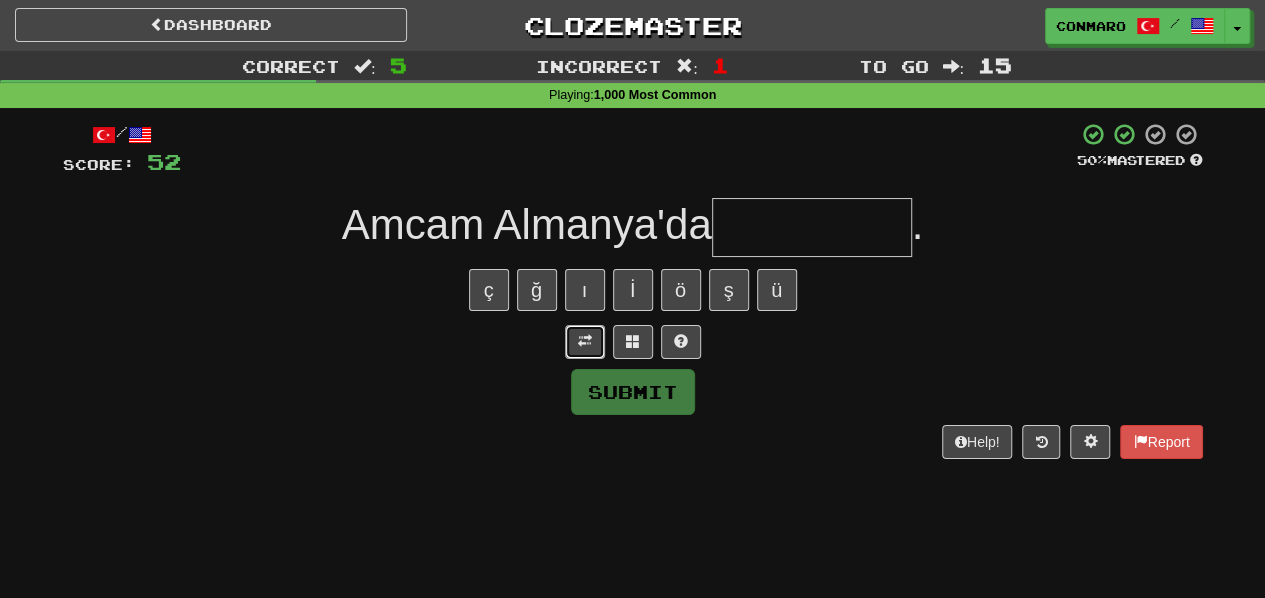 click at bounding box center [585, 342] 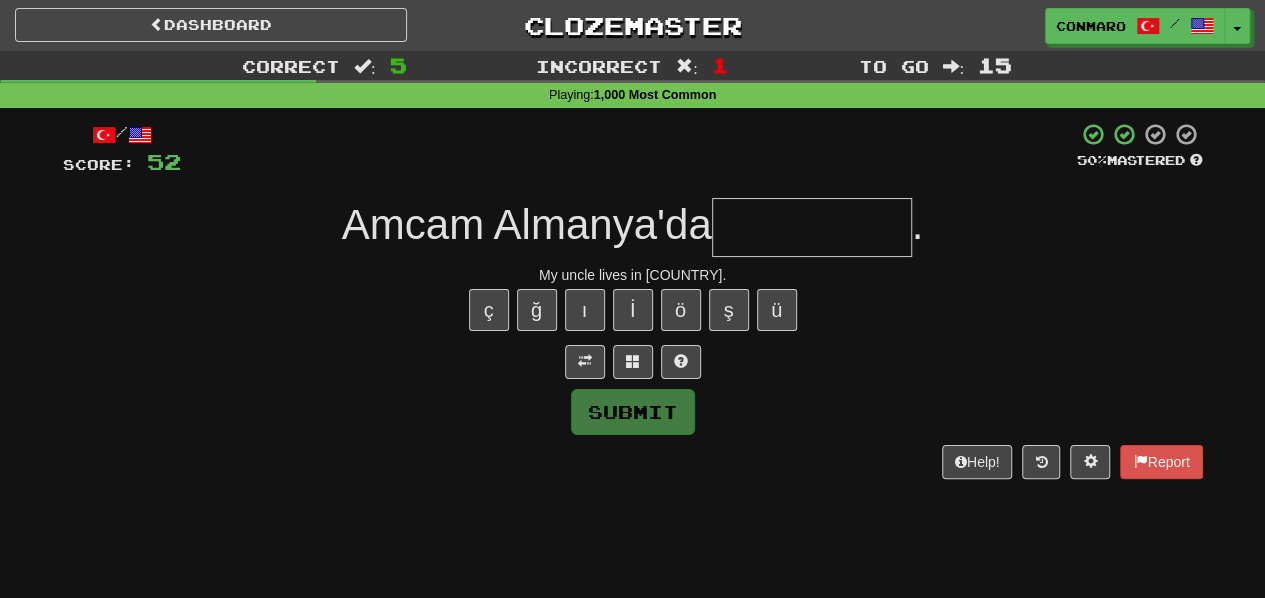 click at bounding box center (812, 227) 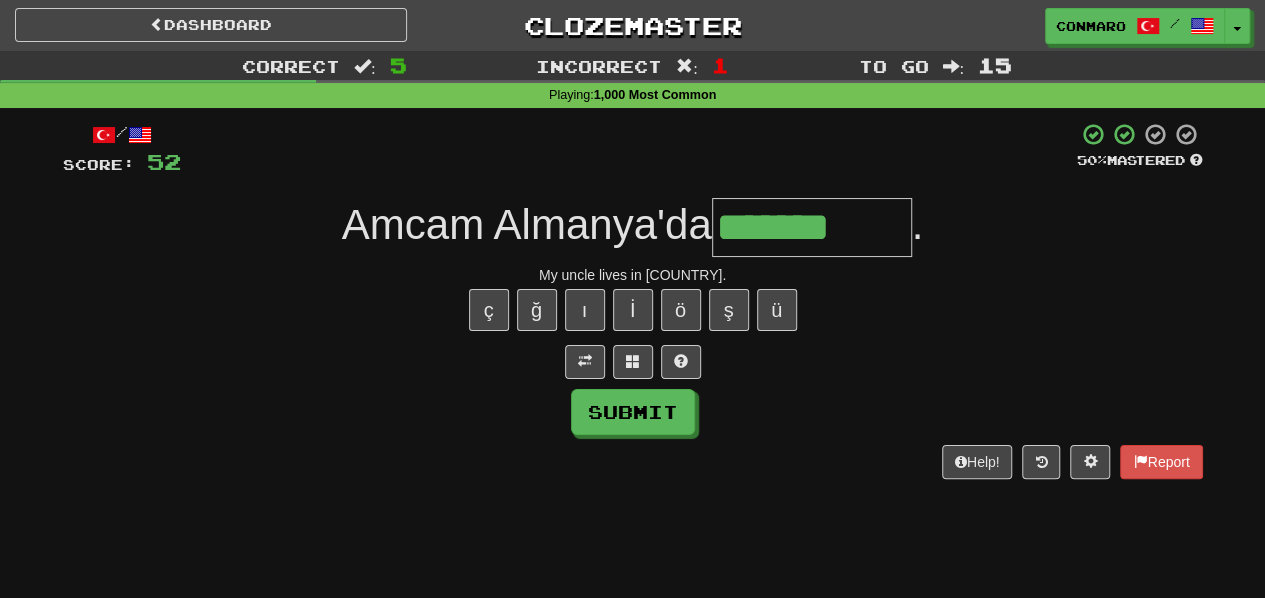 type on "*******" 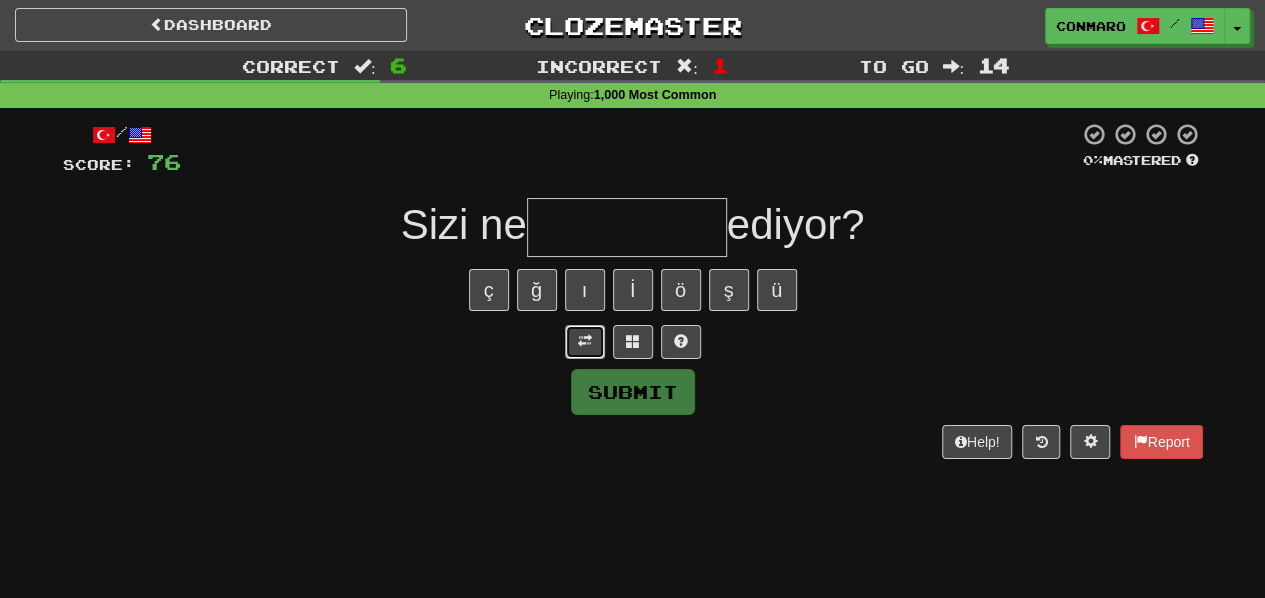 click at bounding box center [585, 342] 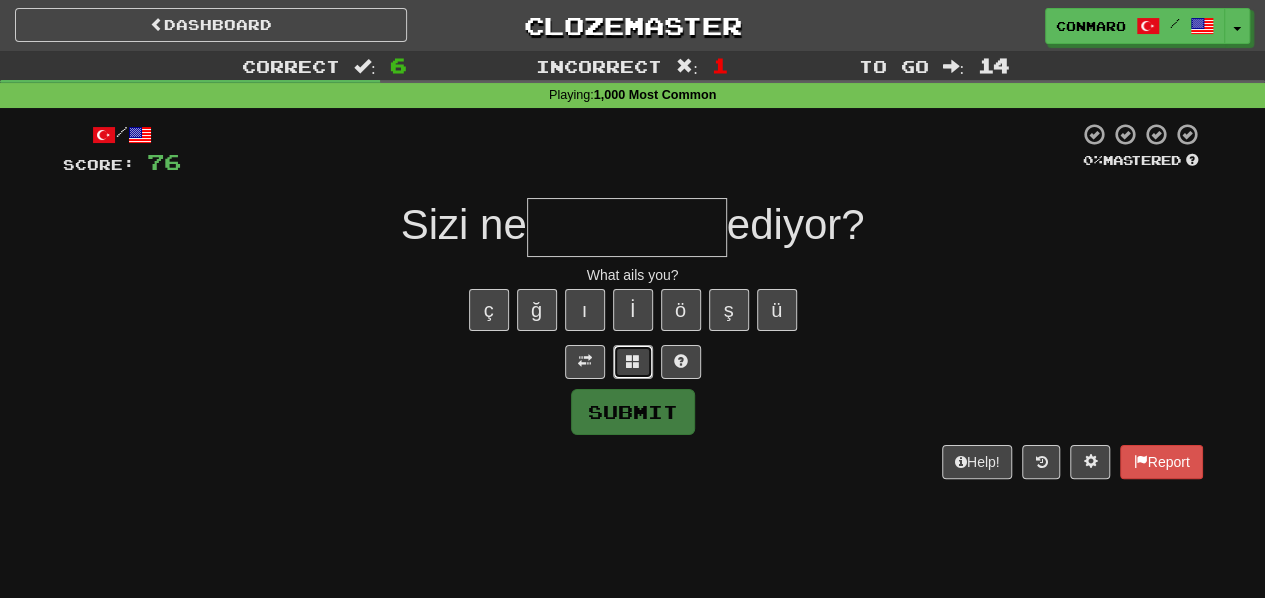 click at bounding box center (633, 361) 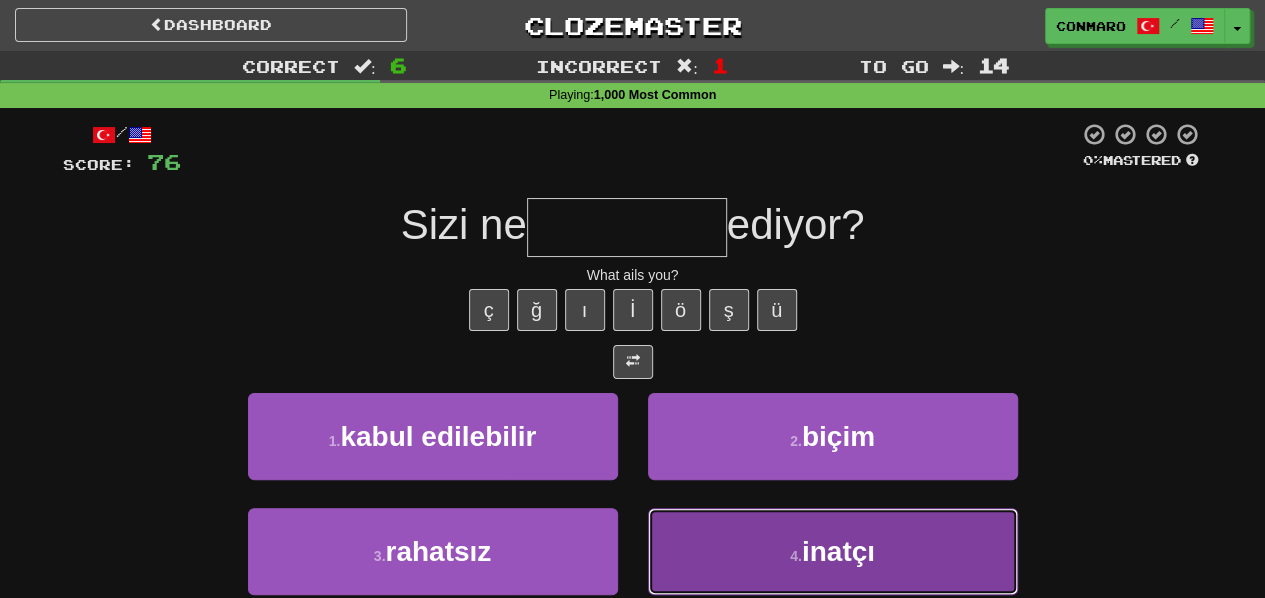 click on "4 .  inatçı" at bounding box center [833, 551] 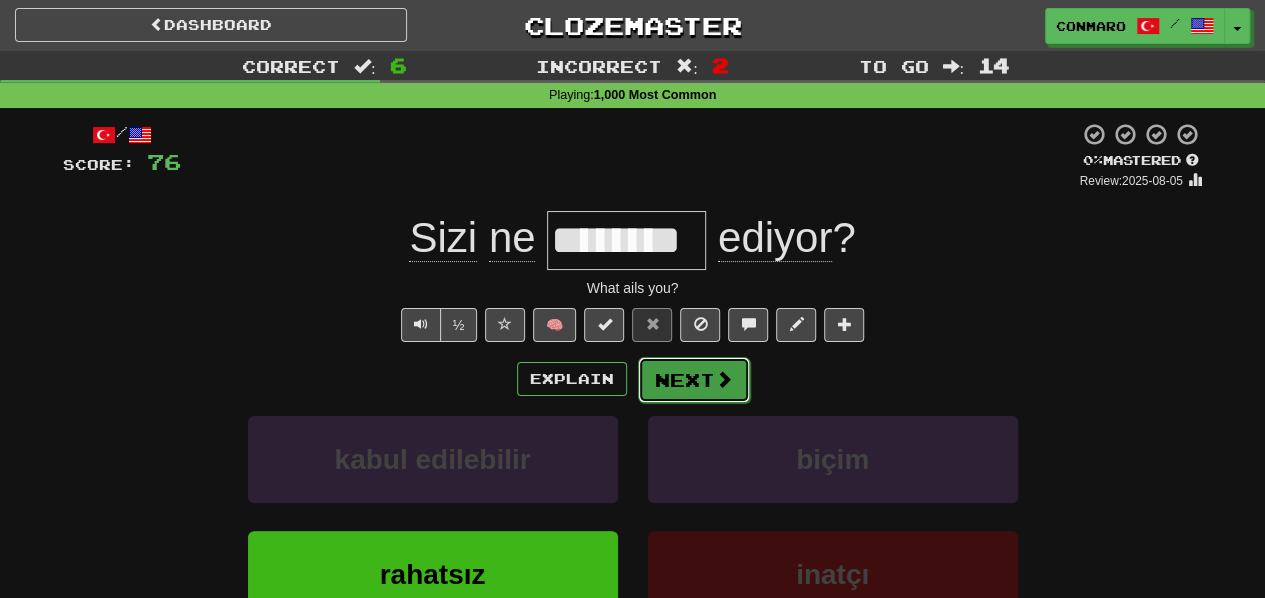 click on "Next" at bounding box center [694, 380] 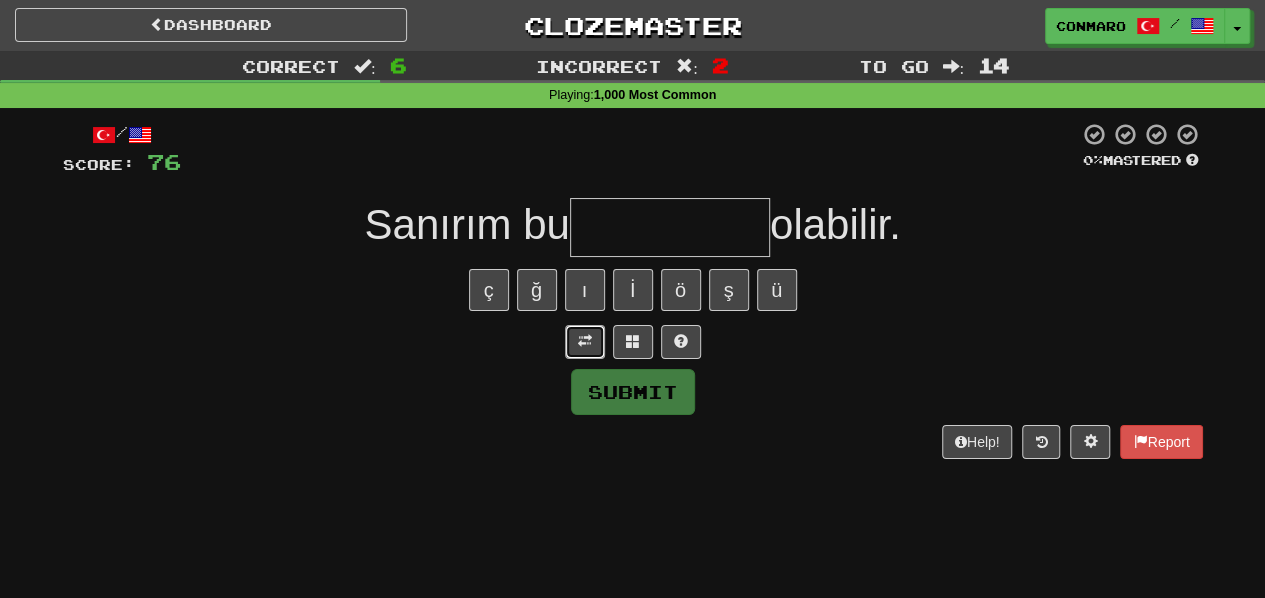 click at bounding box center [585, 341] 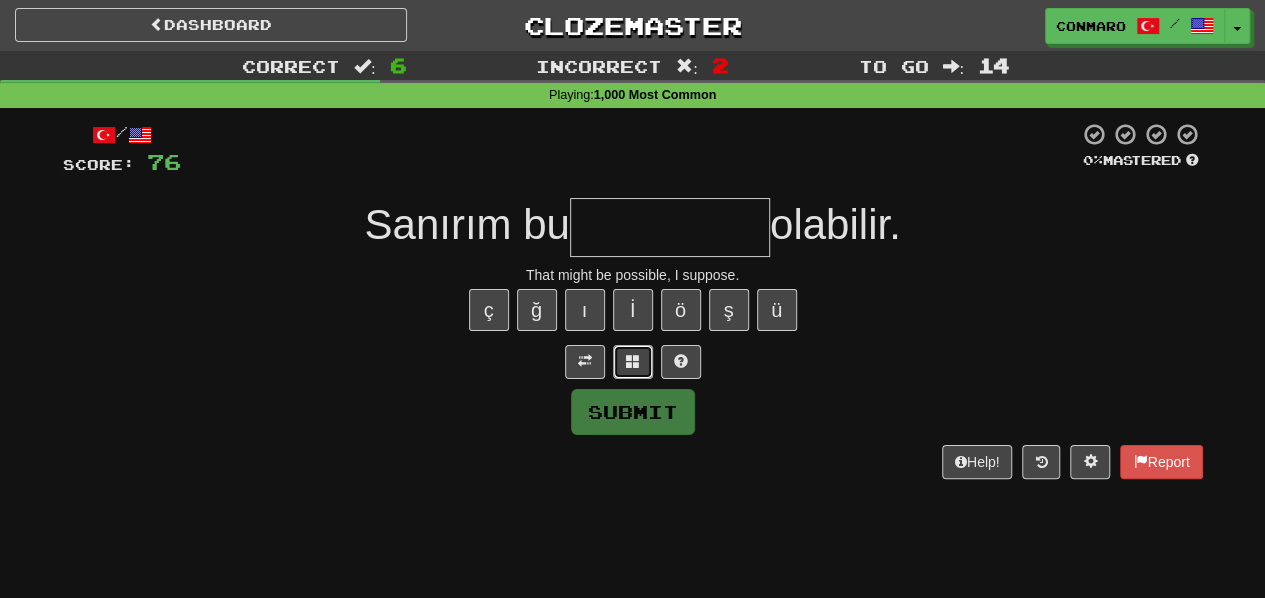 click at bounding box center [633, 362] 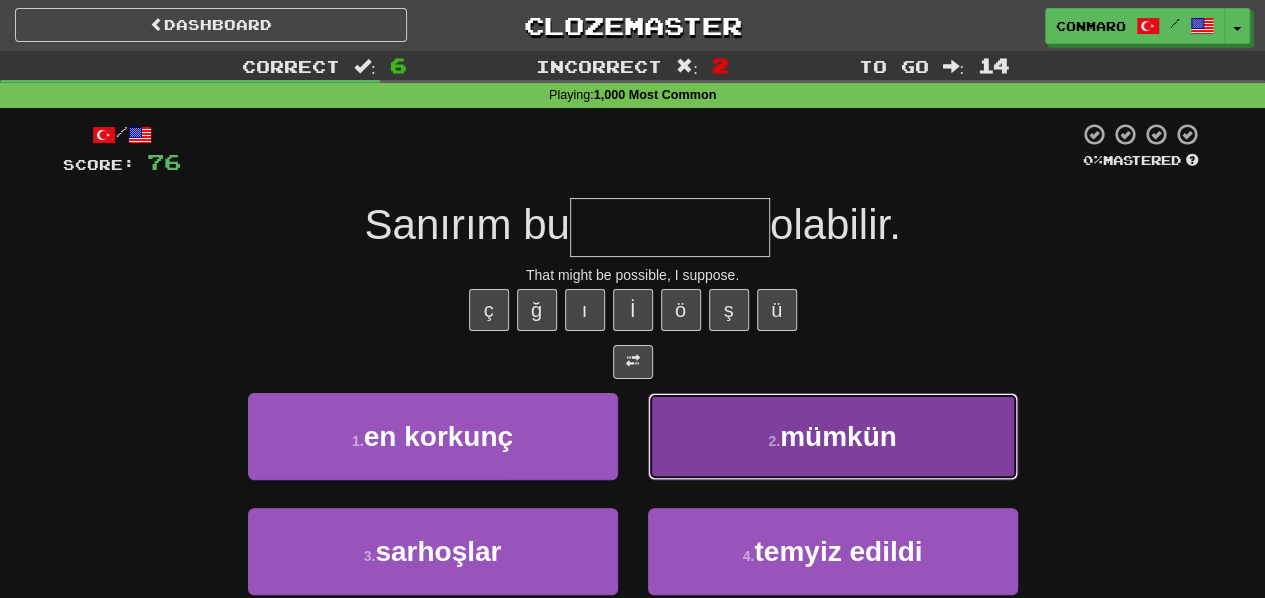 click on "2 .  mümkün" at bounding box center [833, 436] 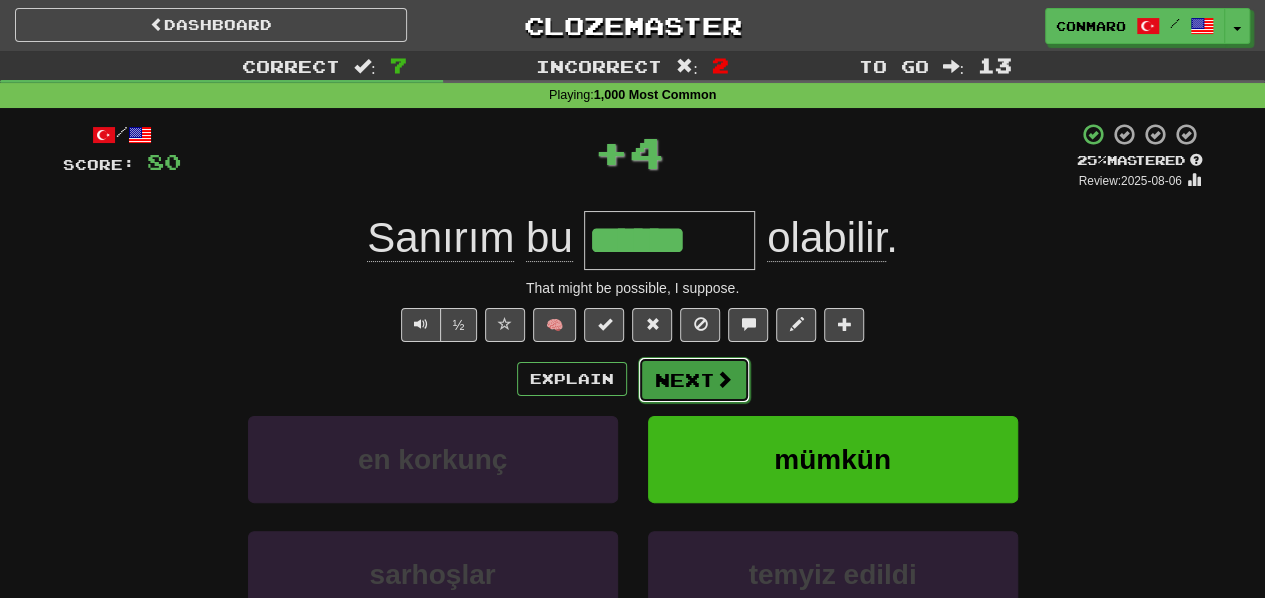 click on "Next" at bounding box center [694, 380] 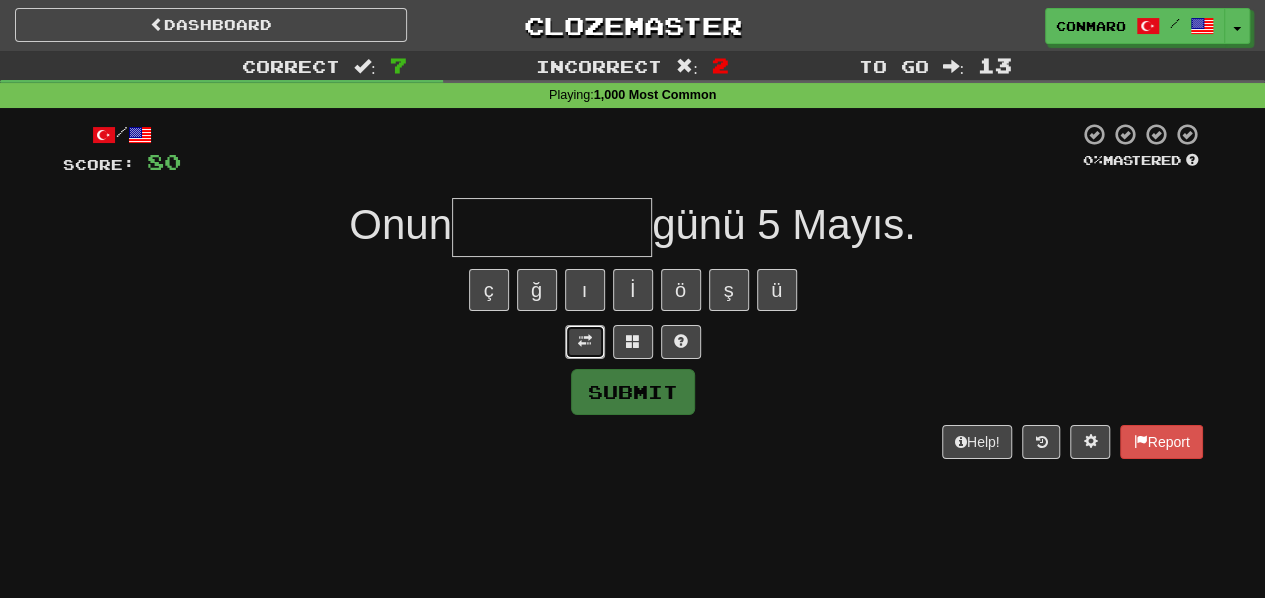 click at bounding box center (585, 341) 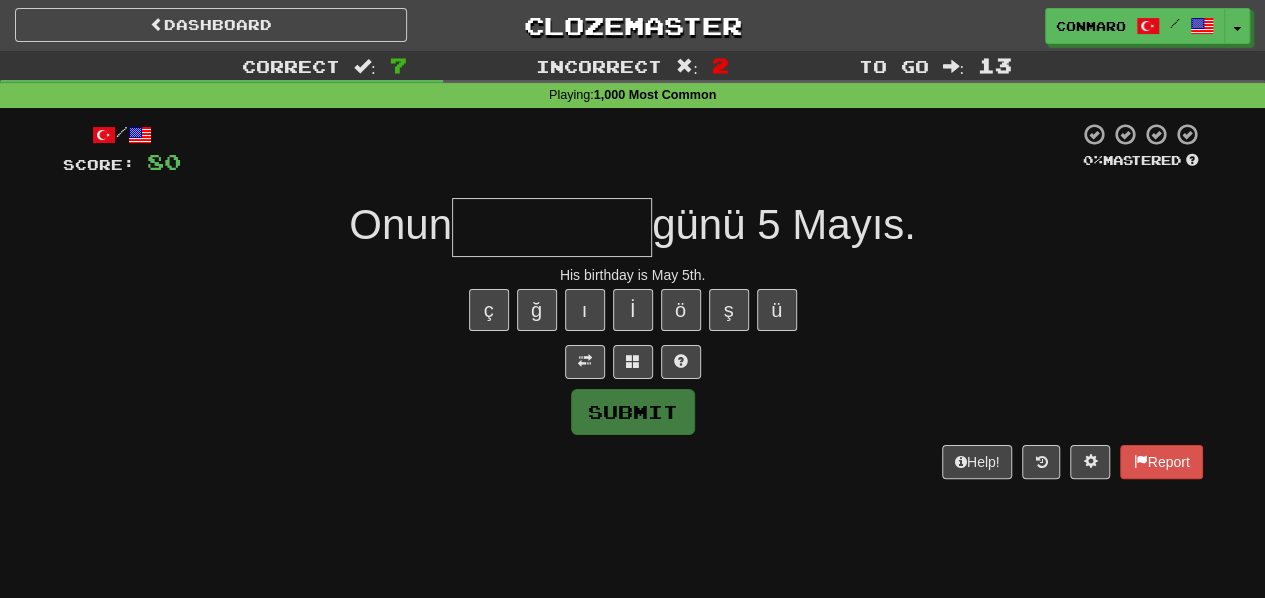 click at bounding box center (552, 227) 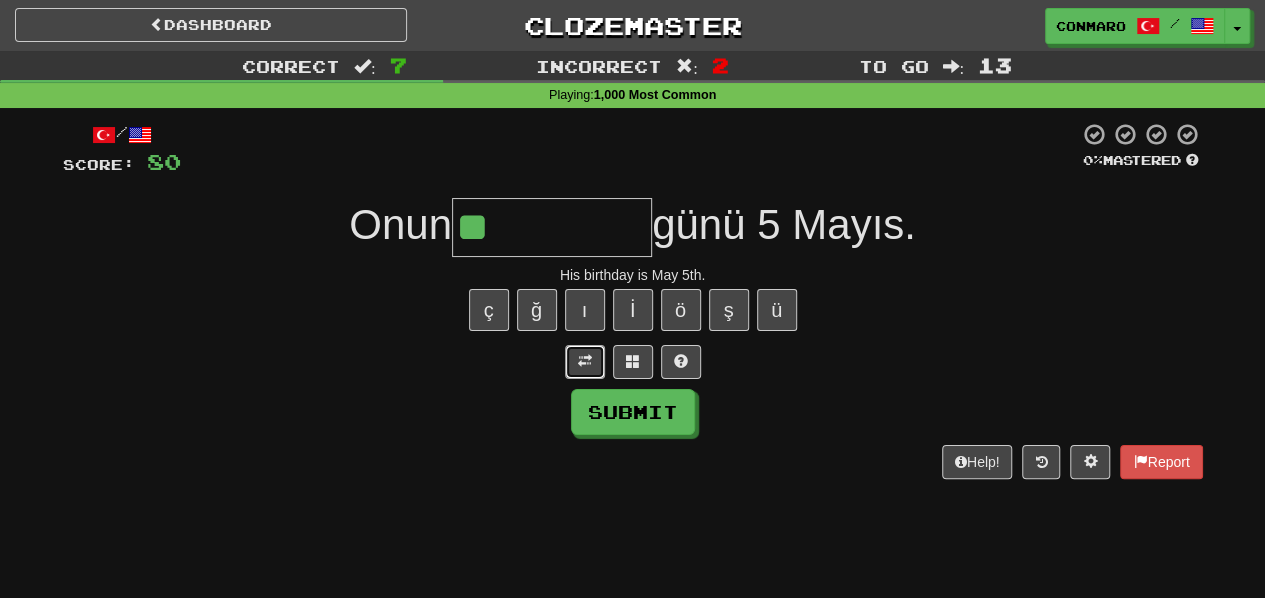 click at bounding box center [585, 362] 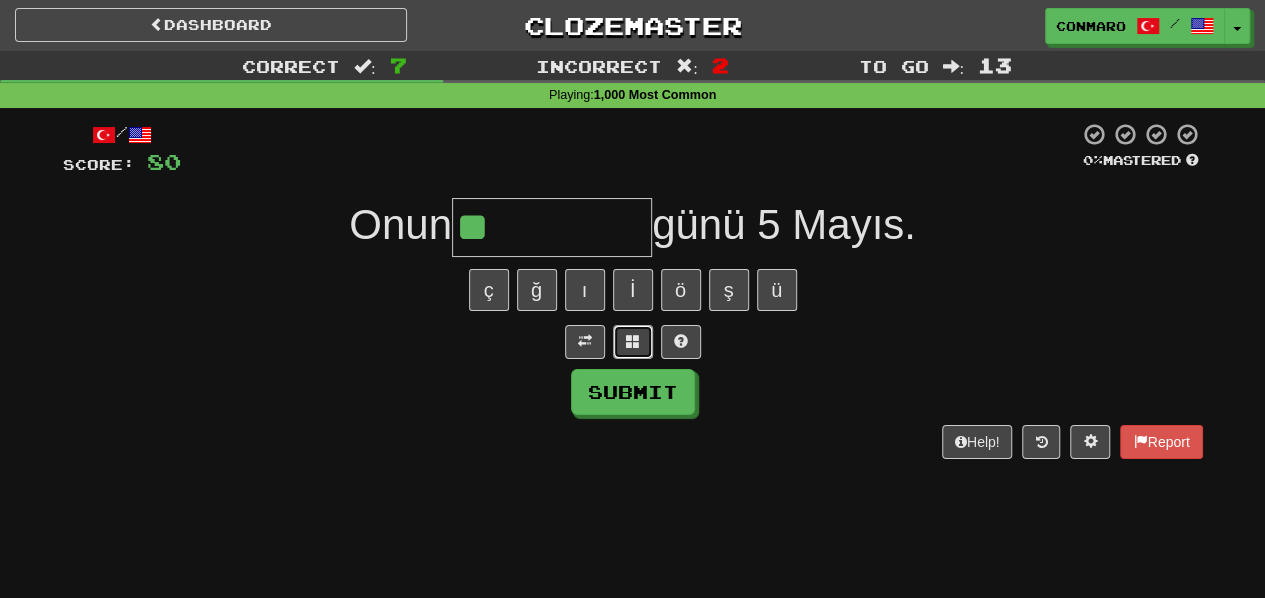 click at bounding box center (633, 341) 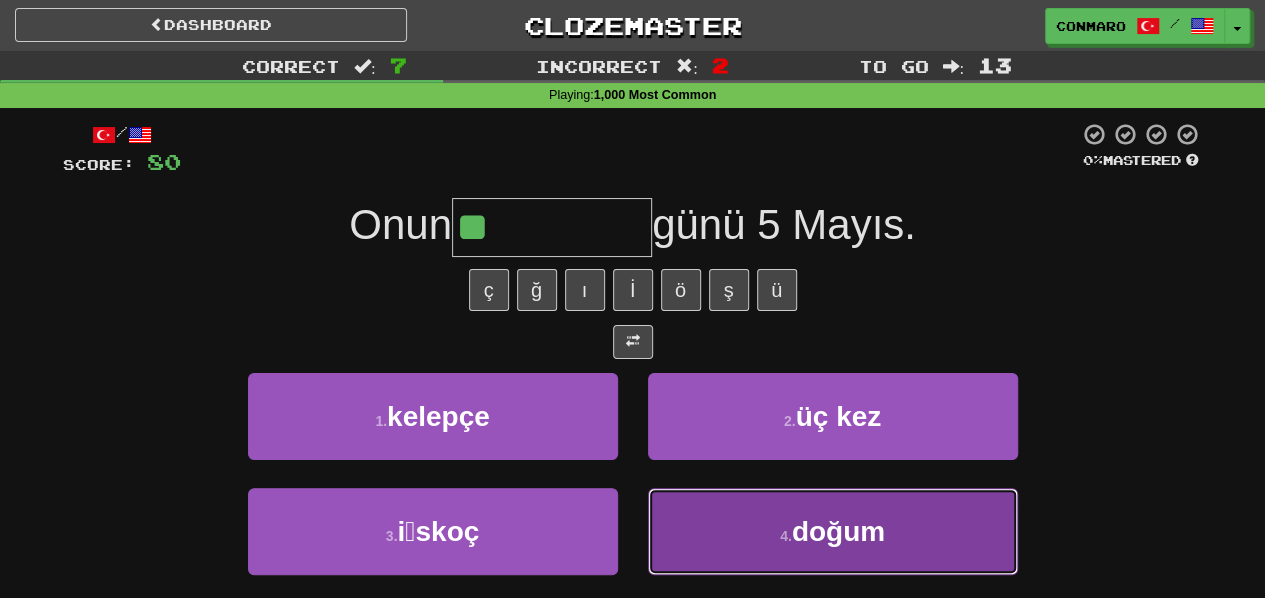 click on "doğum" at bounding box center [838, 531] 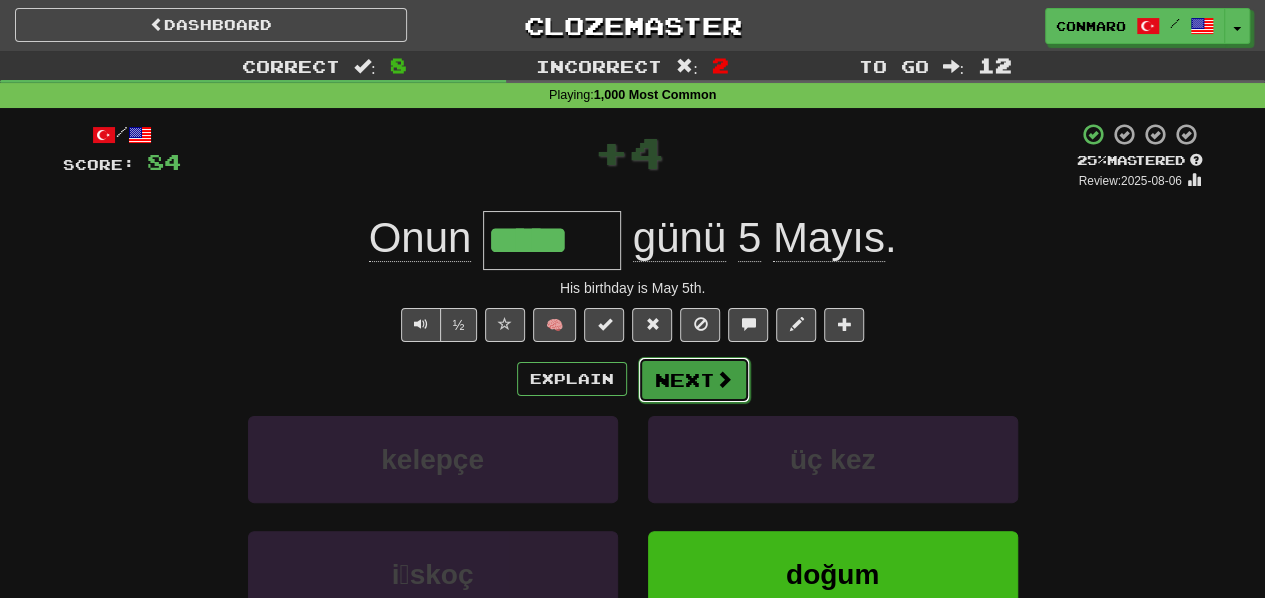 click on "Next" at bounding box center (694, 380) 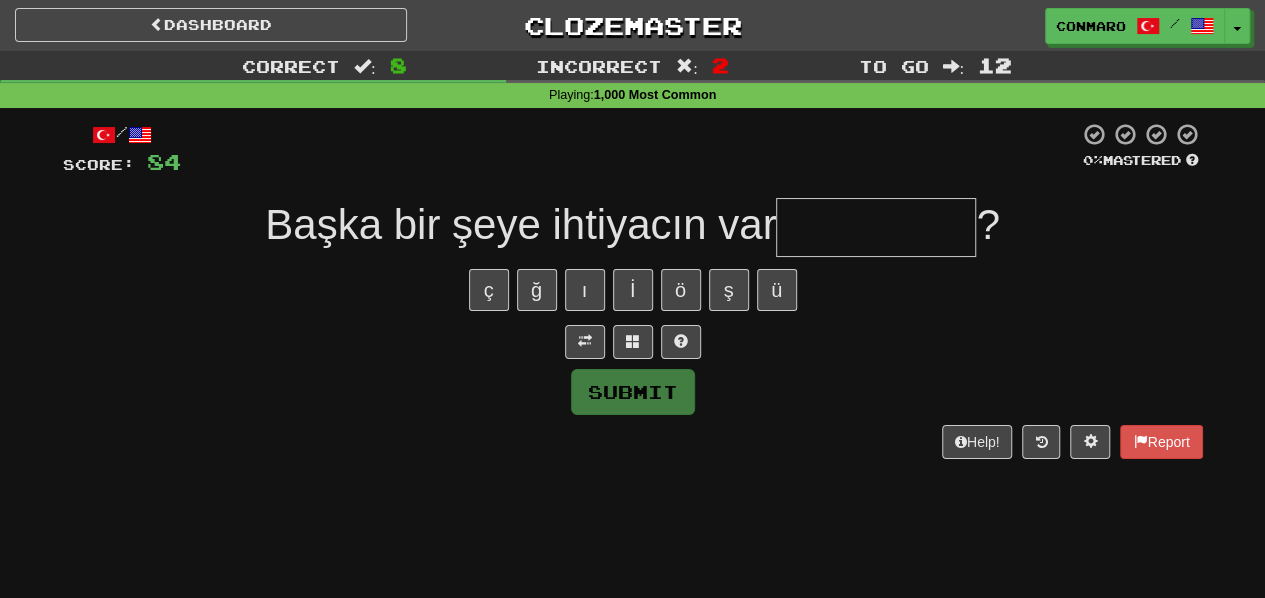 click at bounding box center [876, 227] 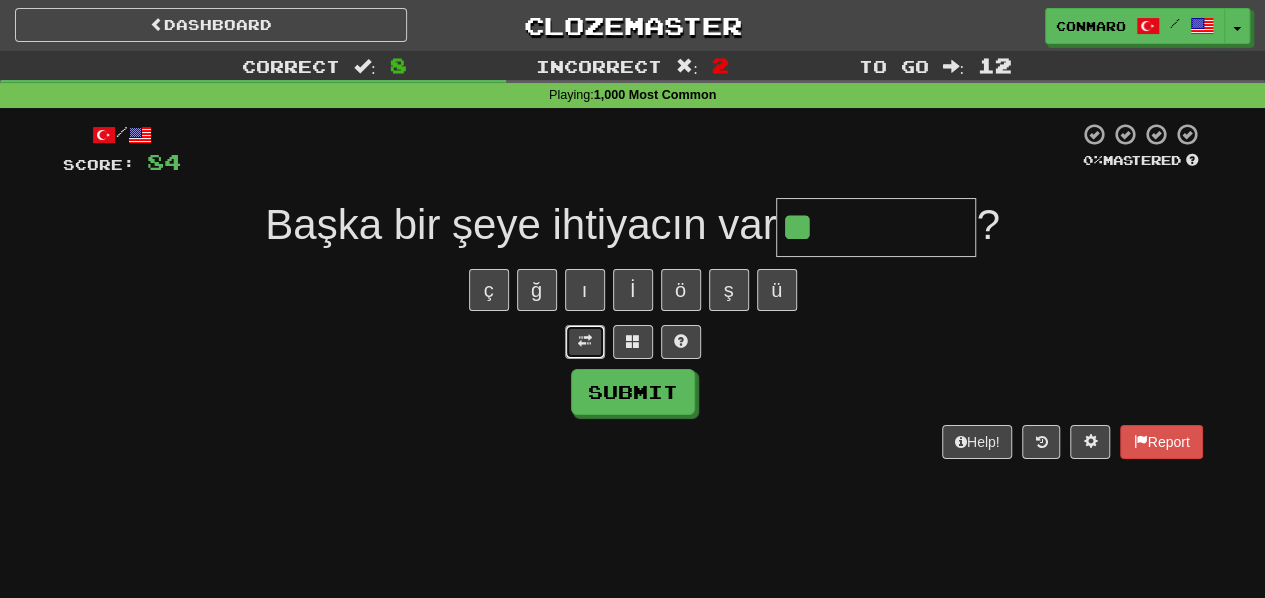 click at bounding box center [585, 342] 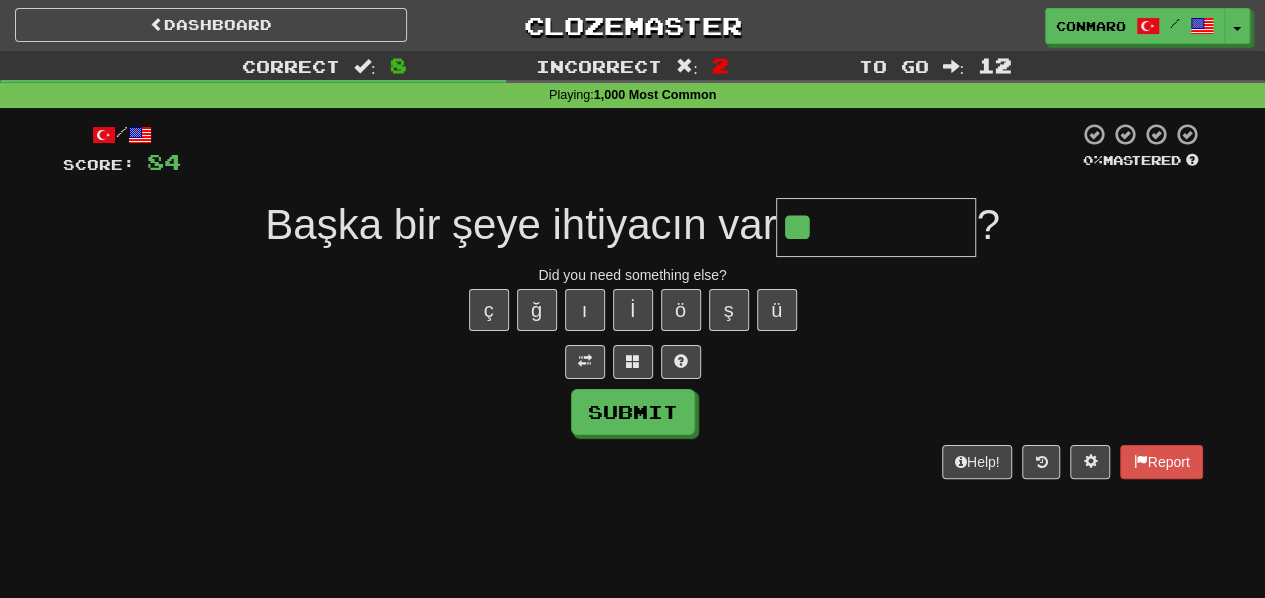 click on "**" at bounding box center [876, 227] 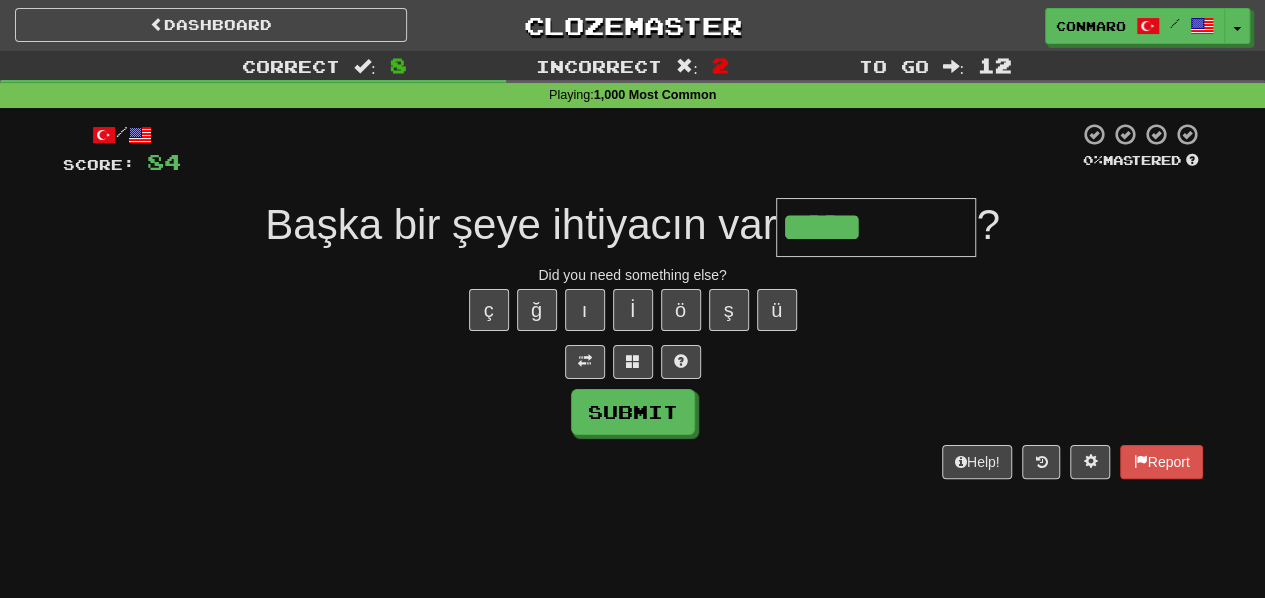 type on "*****" 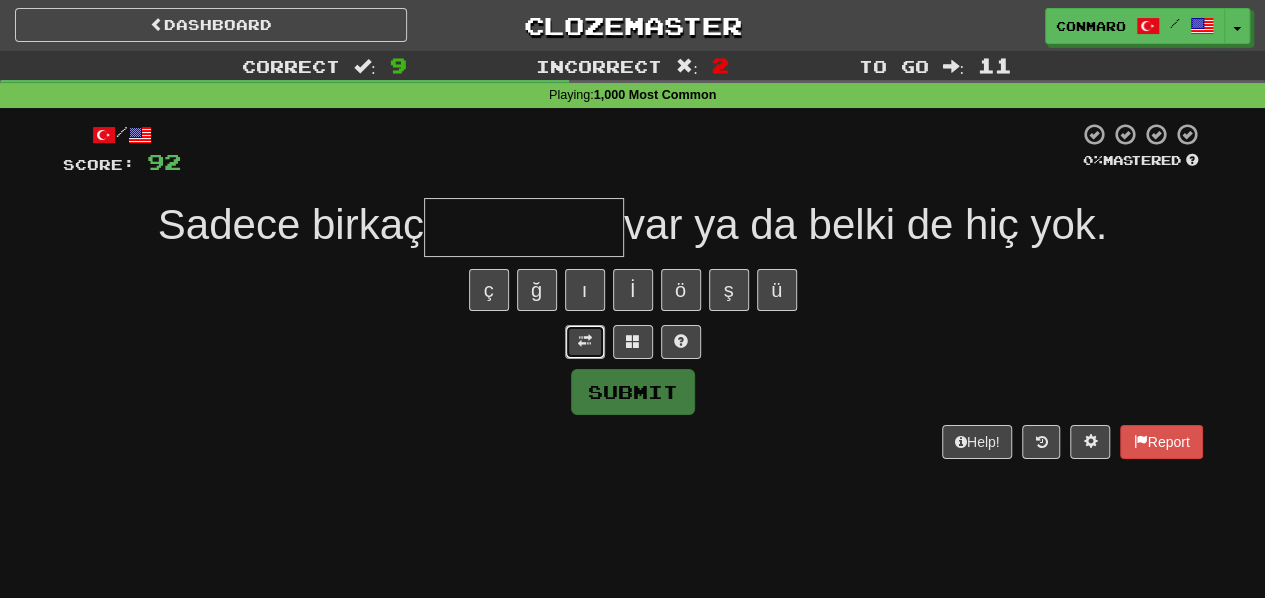 click at bounding box center [585, 341] 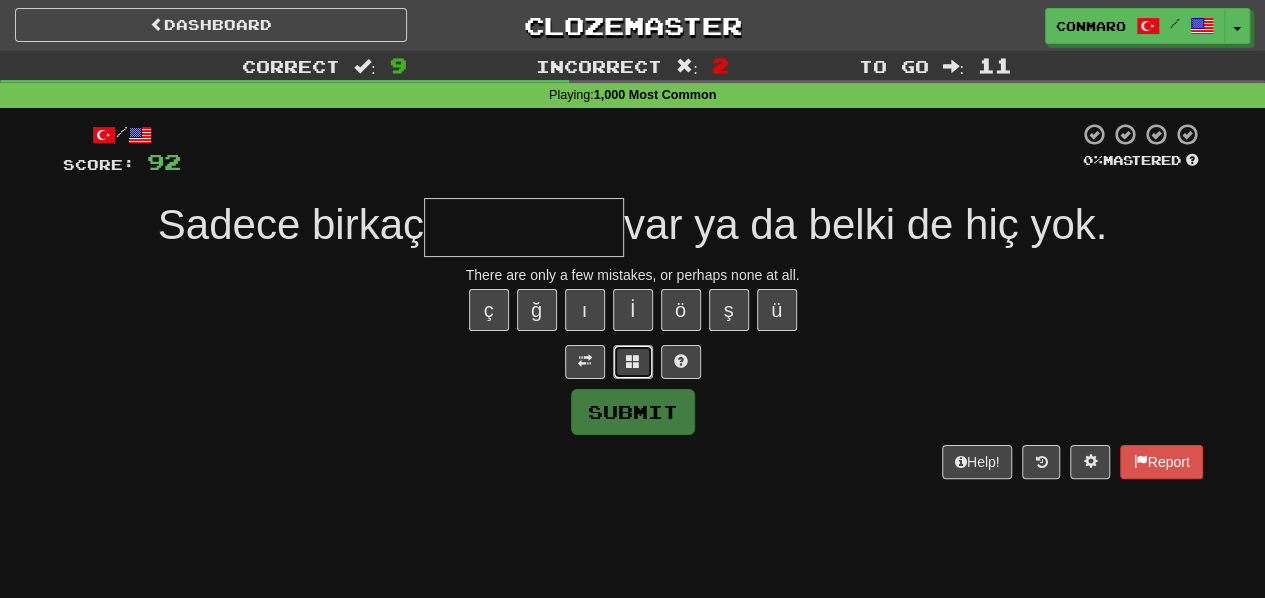 click at bounding box center [633, 362] 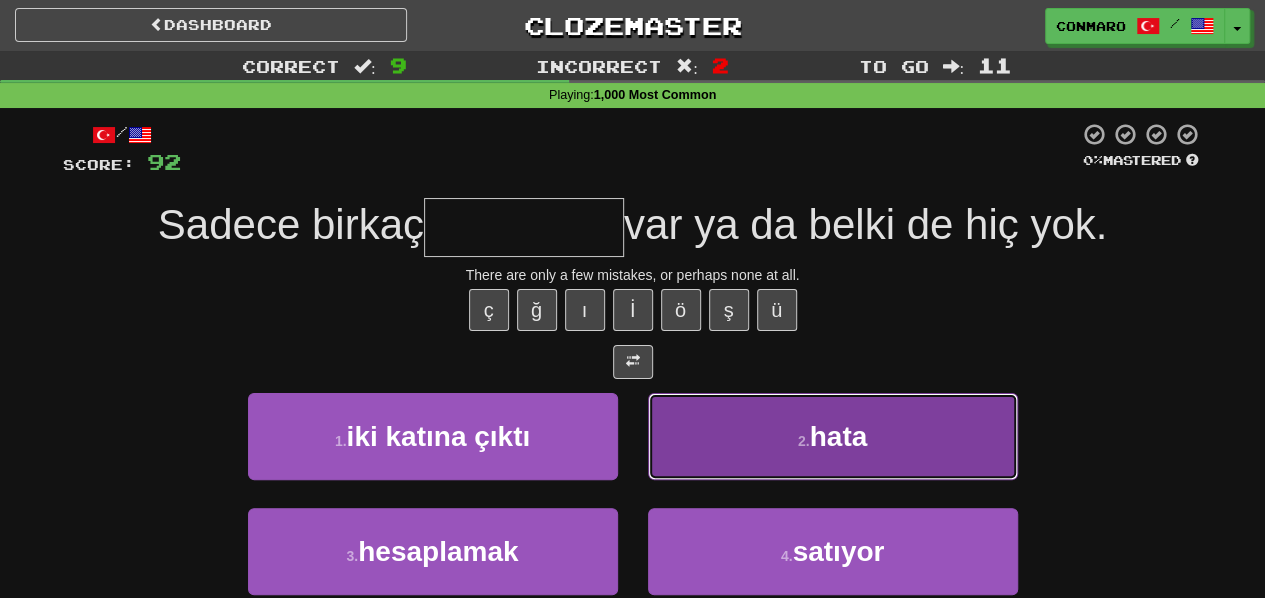 click on "2 .  hata" at bounding box center (833, 436) 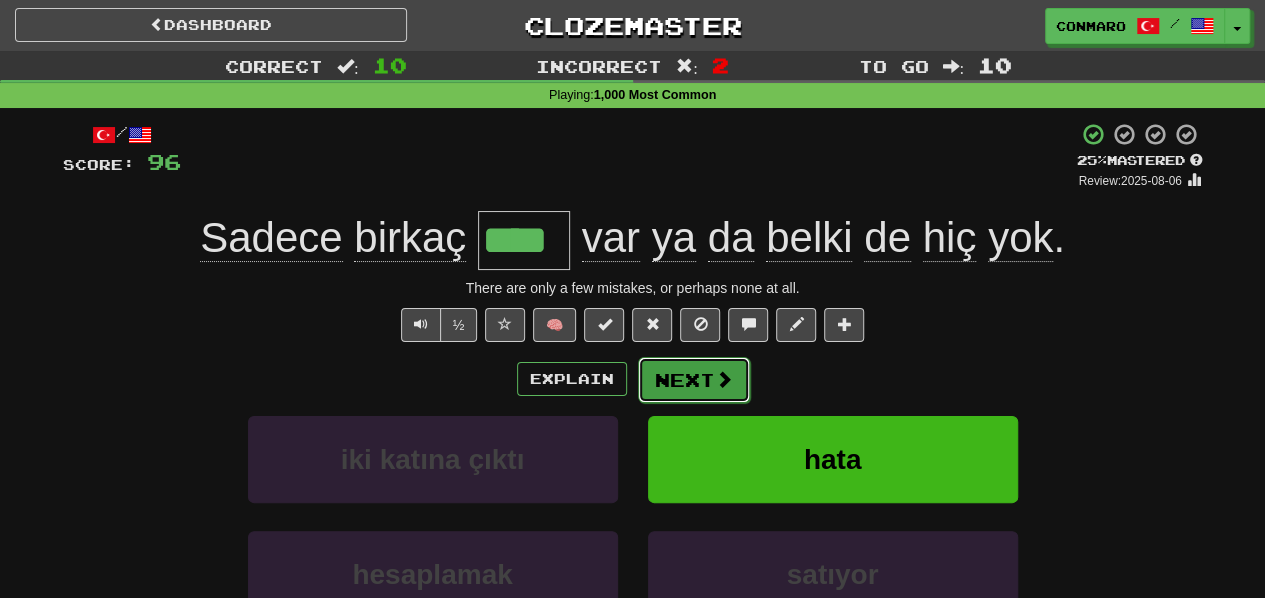 click at bounding box center [724, 379] 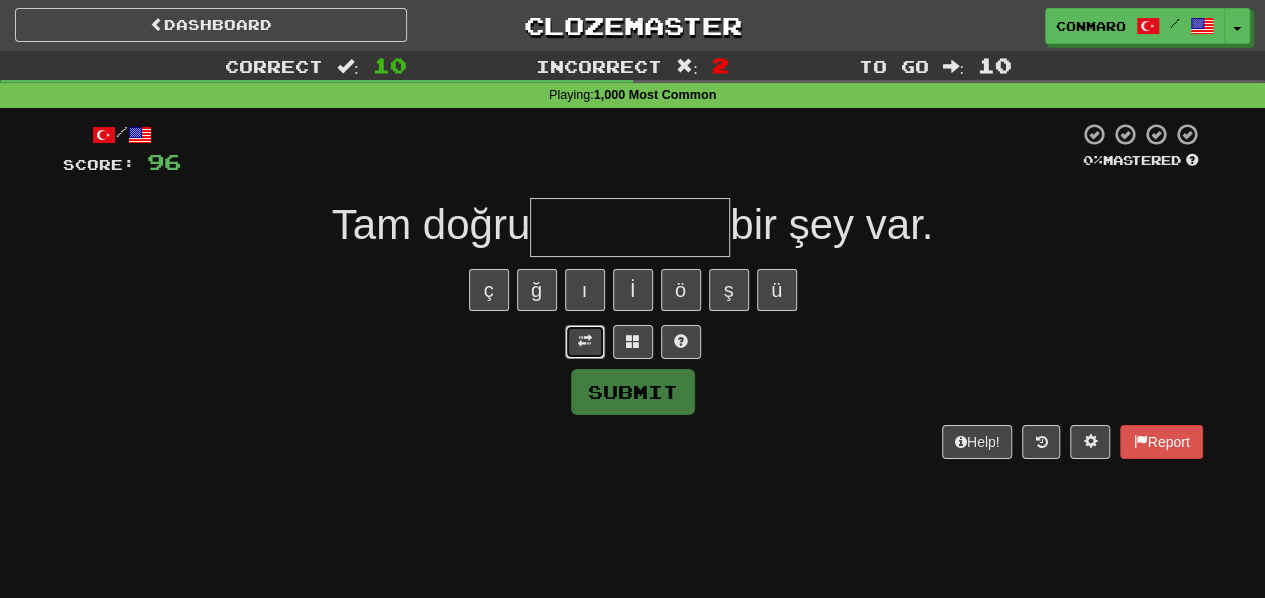 click at bounding box center (585, 341) 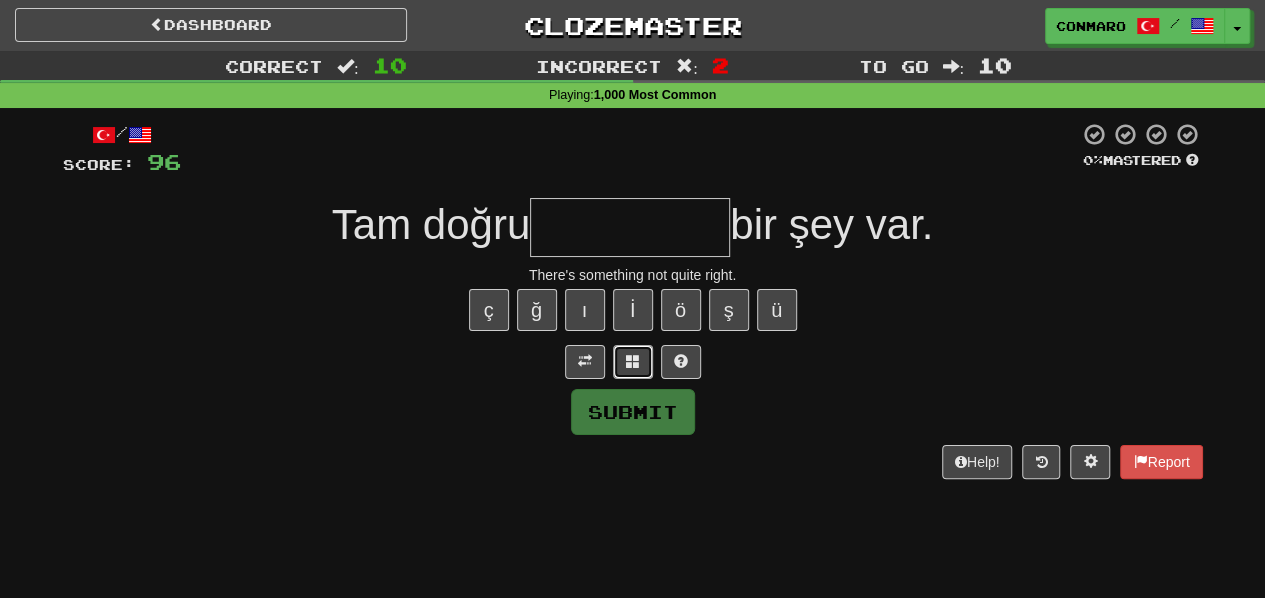 click at bounding box center [633, 362] 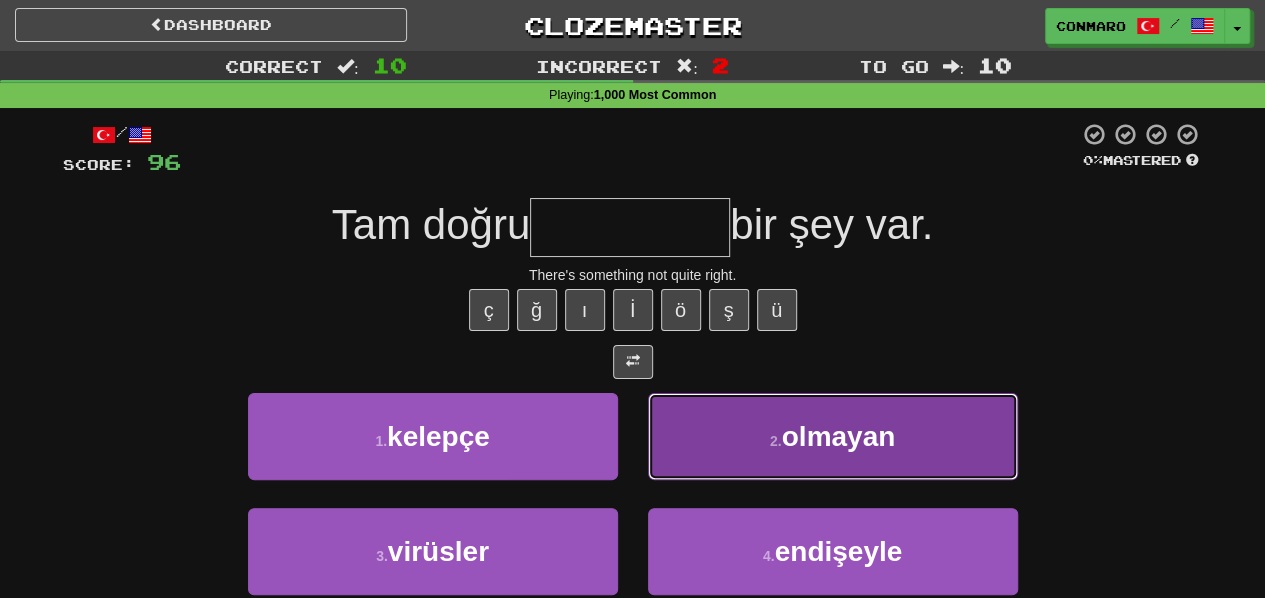 click on "2 .  olmayan" at bounding box center (833, 436) 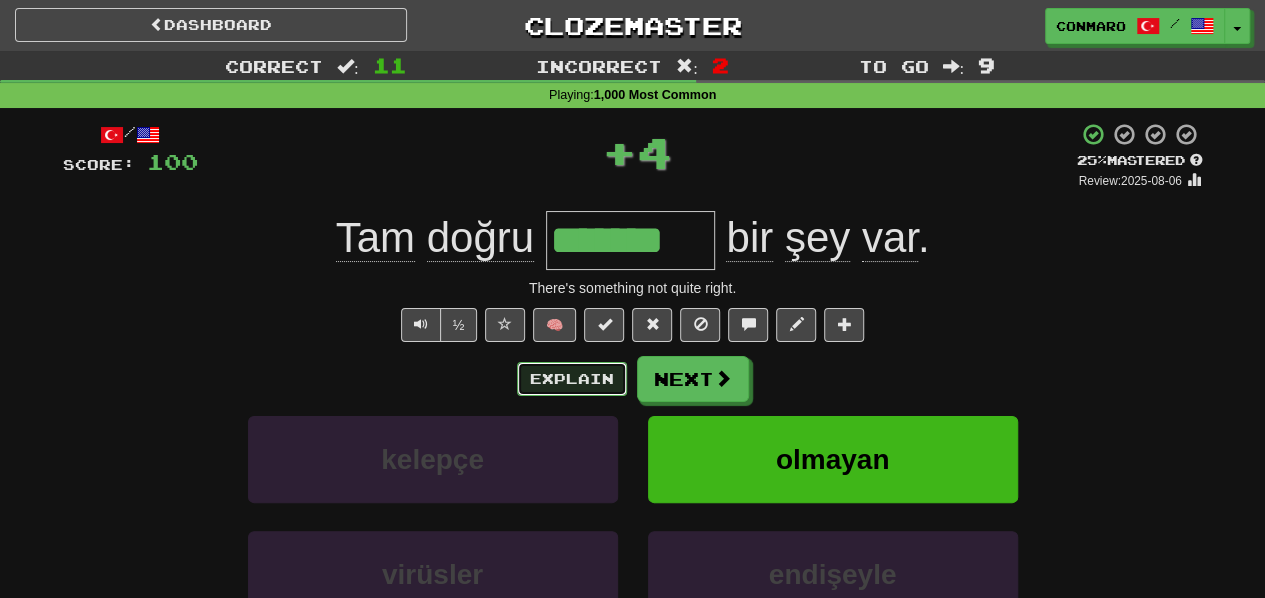 click on "Explain" at bounding box center [572, 379] 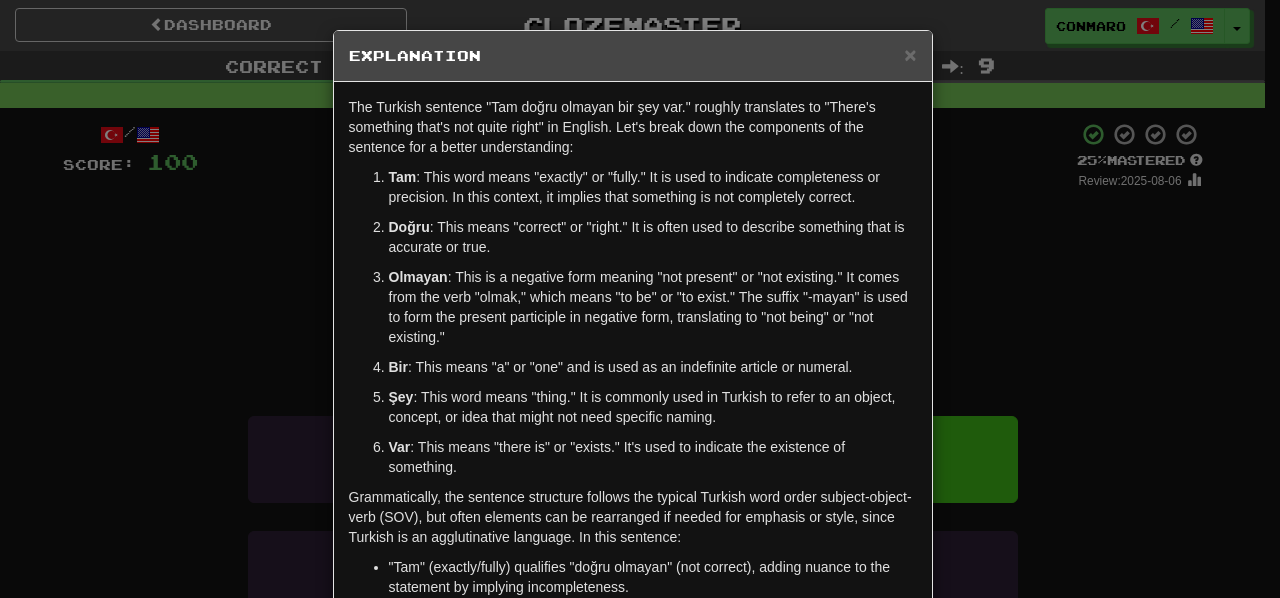 scroll, scrollTop: 158, scrollLeft: 0, axis: vertical 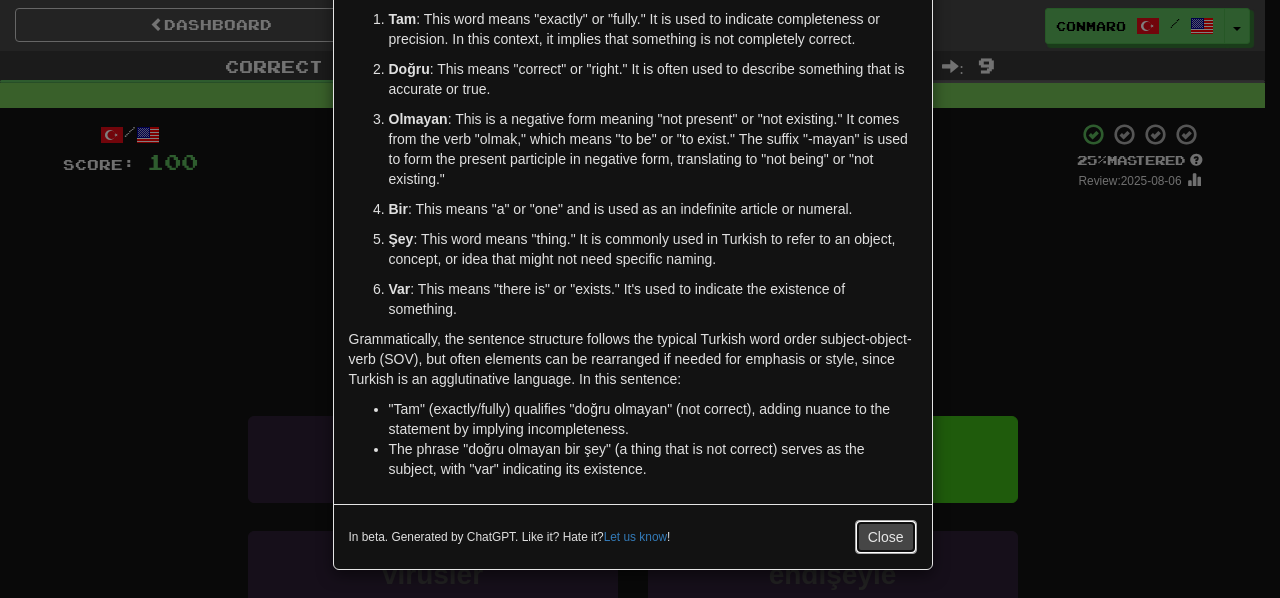 click on "Close" at bounding box center [886, 537] 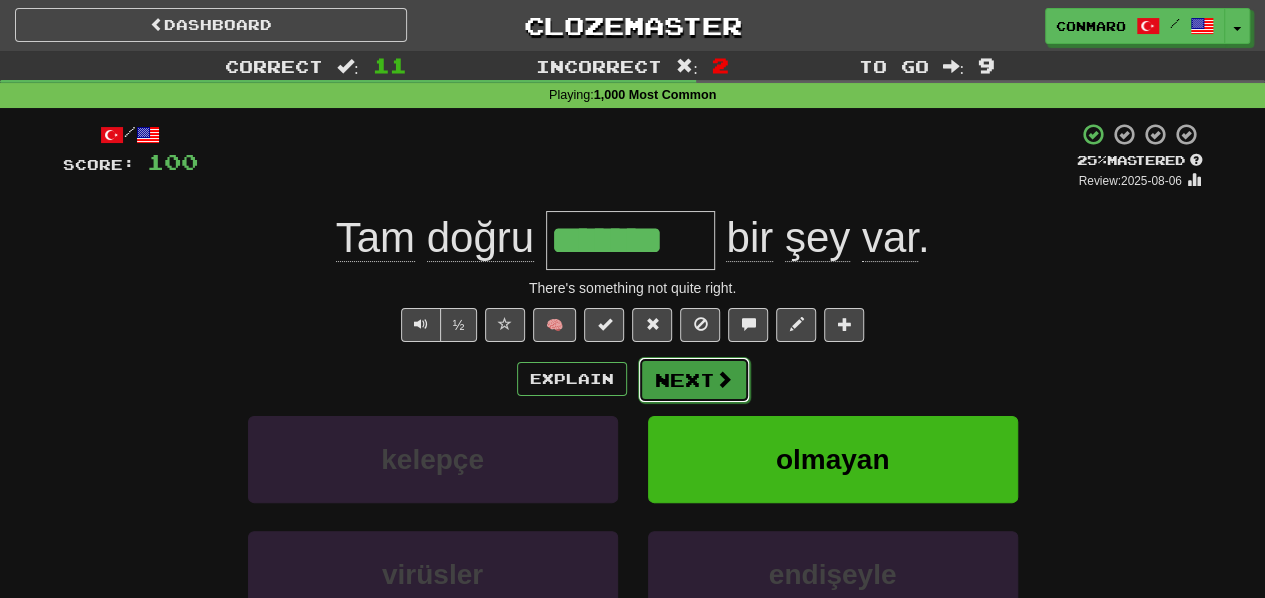 click at bounding box center [724, 379] 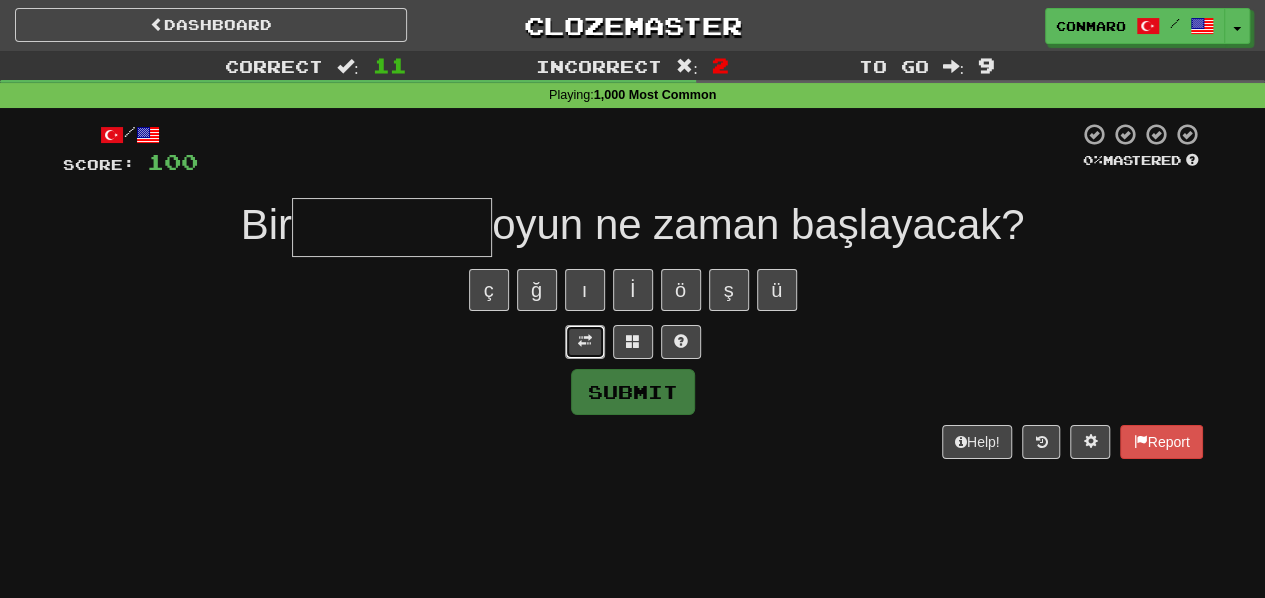 click at bounding box center [585, 341] 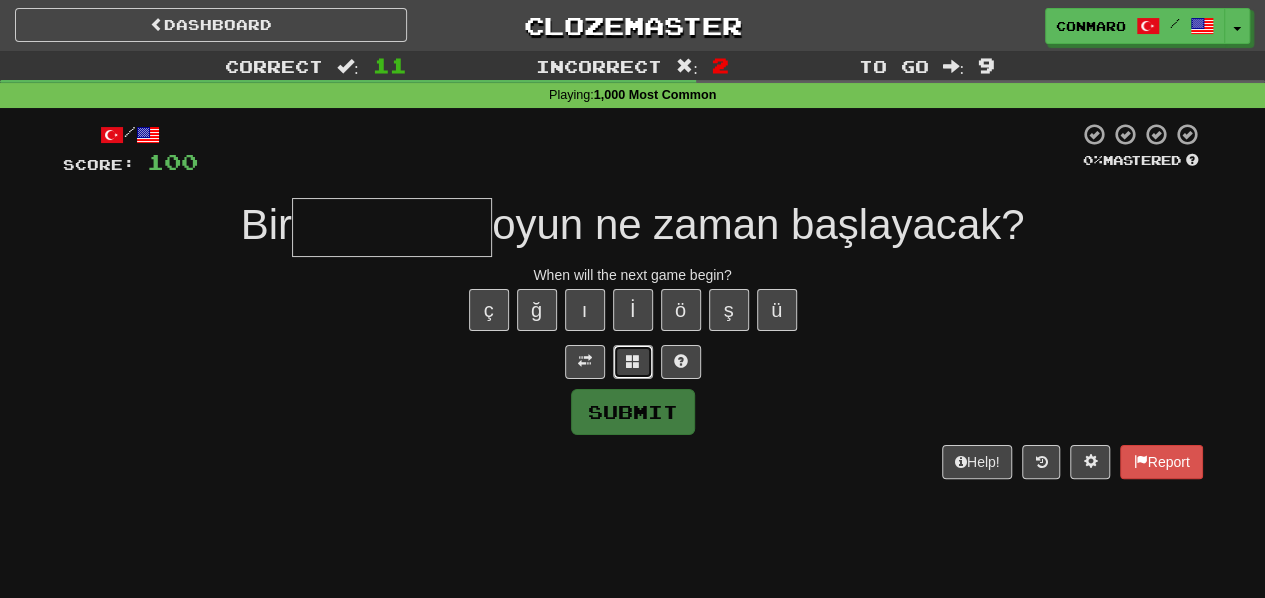 click at bounding box center [633, 361] 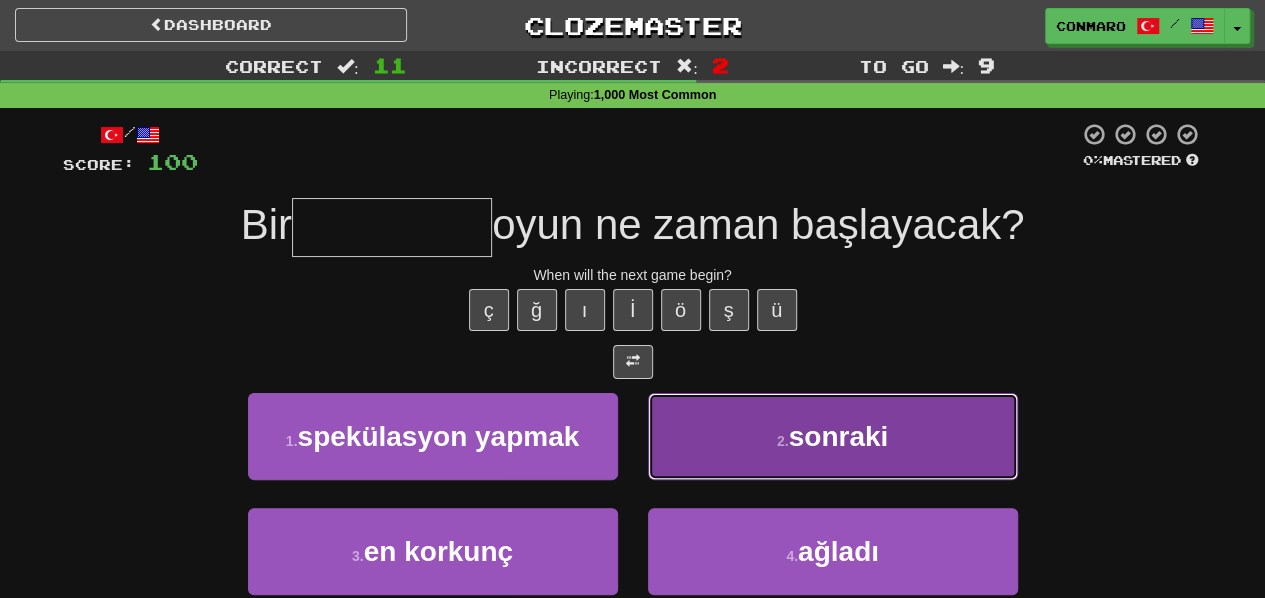 click on "2 .  sonraki" at bounding box center (833, 436) 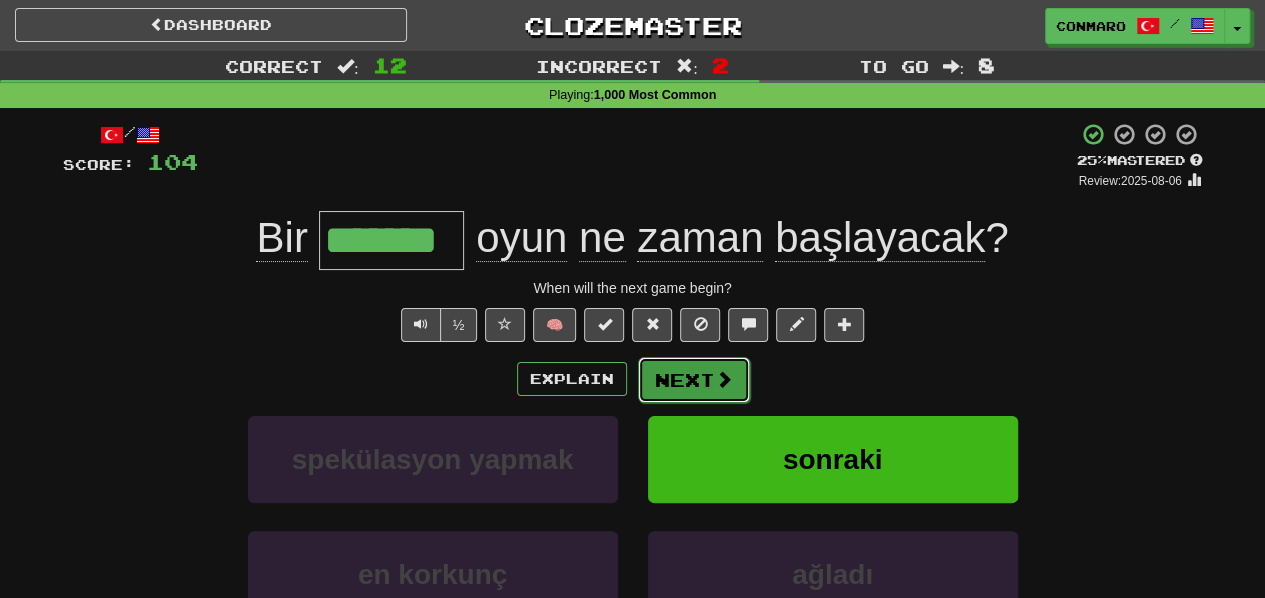 click on "Next" at bounding box center [694, 380] 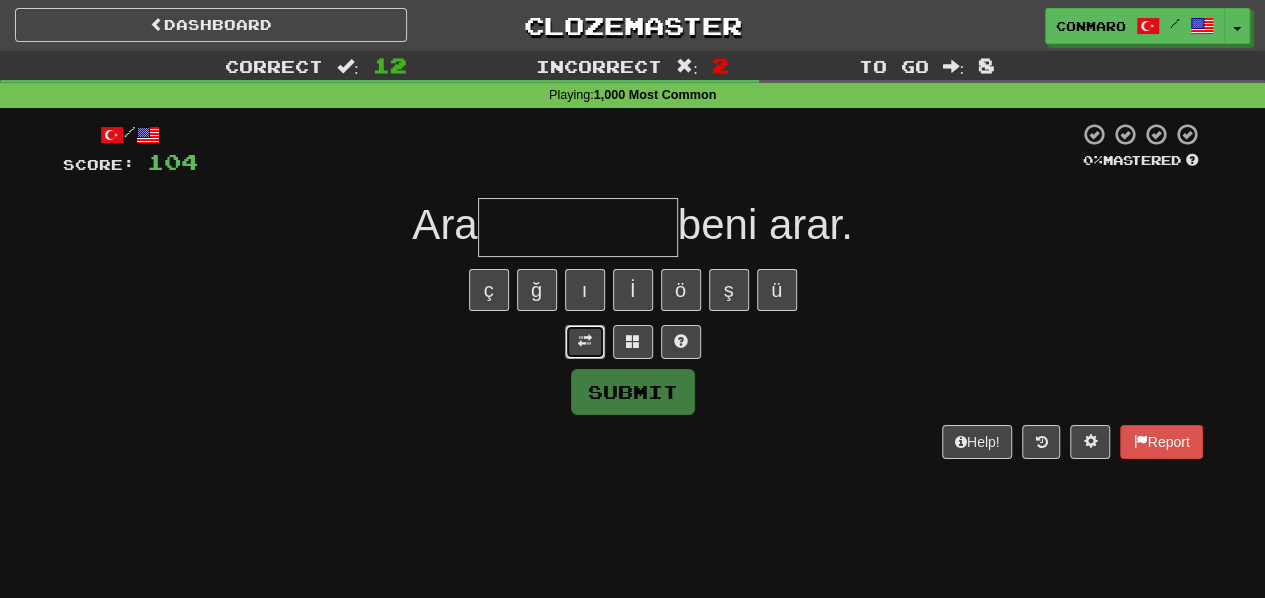 click at bounding box center (585, 342) 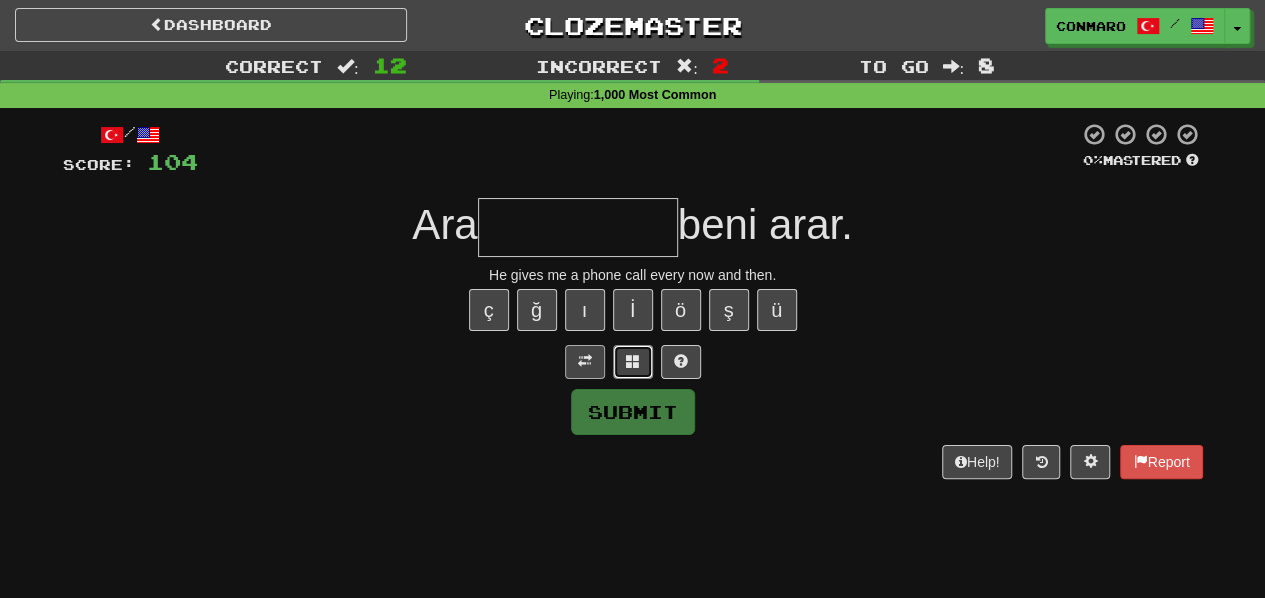 click at bounding box center [633, 361] 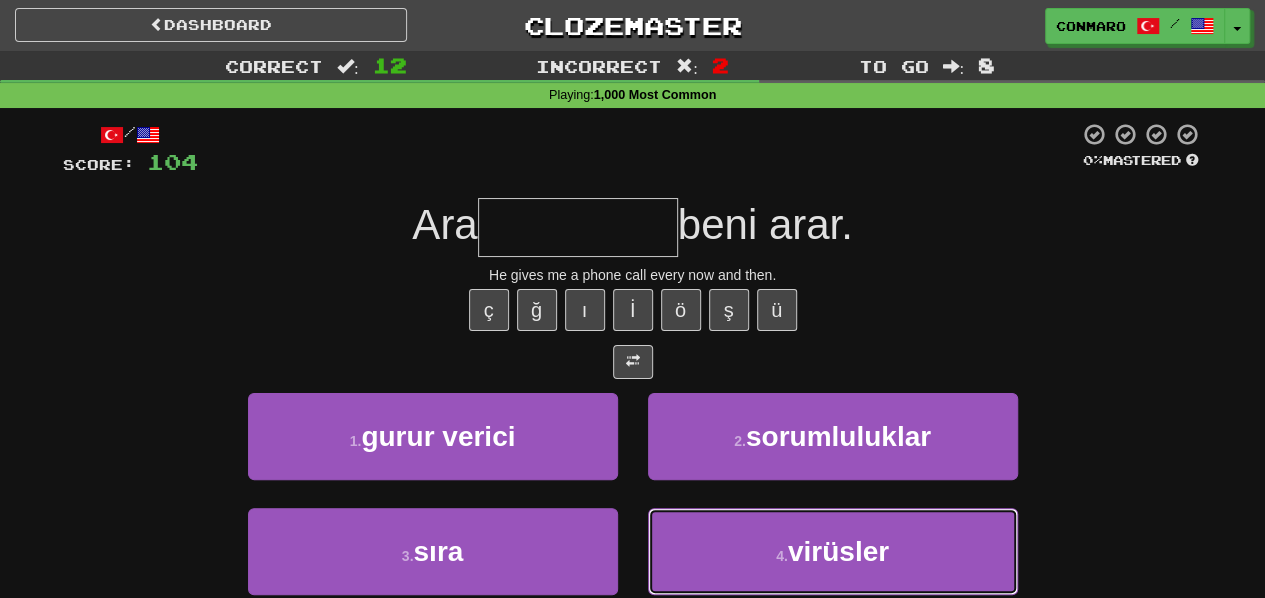 click on "4 .  virüsler" at bounding box center (833, 551) 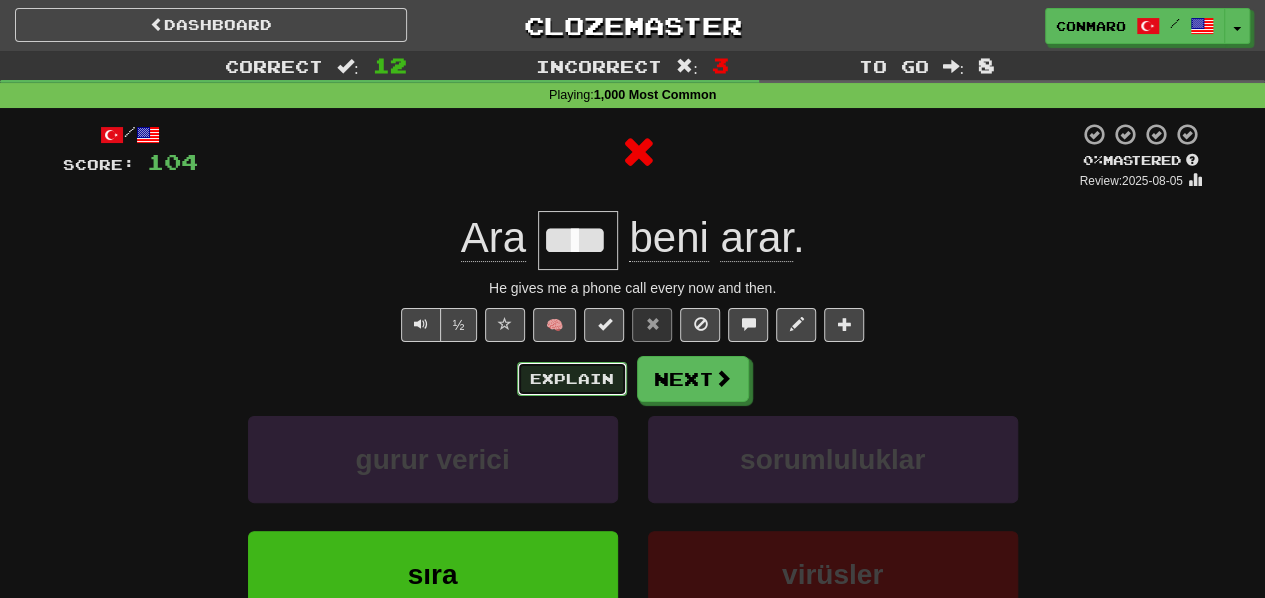 click on "Explain" at bounding box center [572, 379] 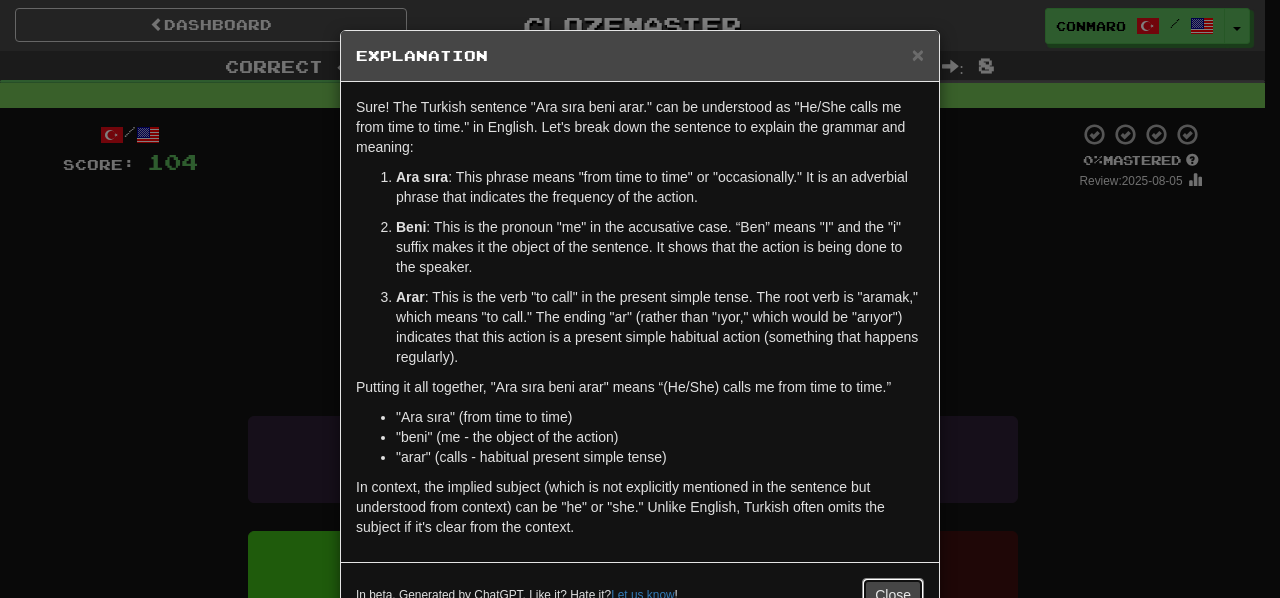 click on "Close" at bounding box center (893, 595) 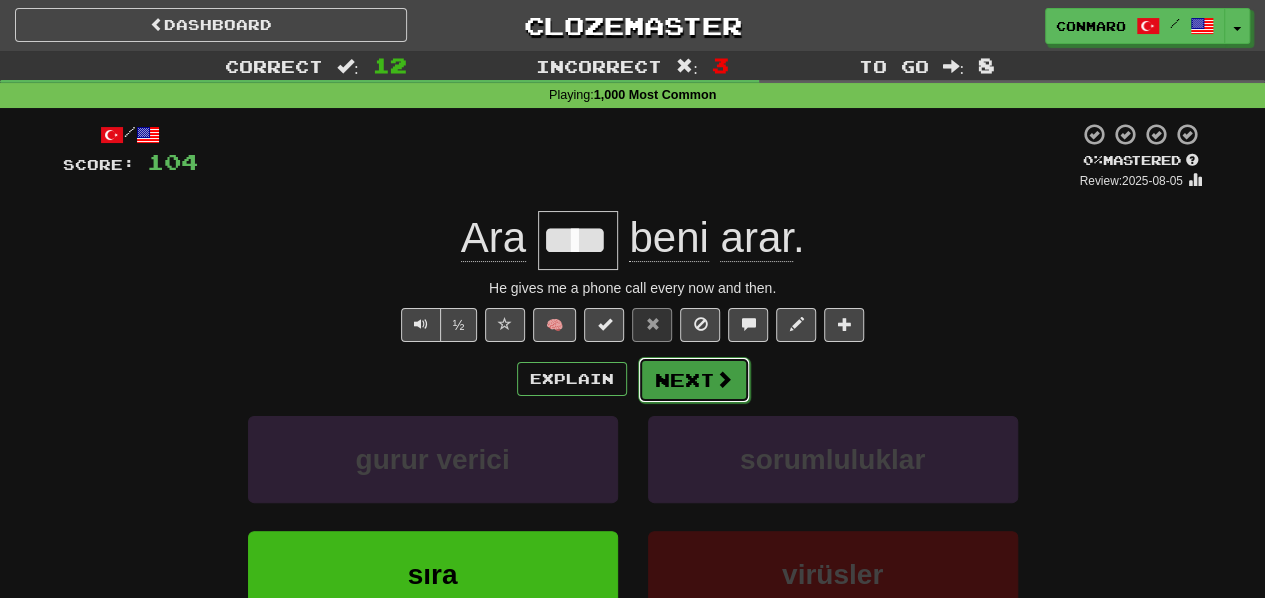 click on "Next" at bounding box center (694, 380) 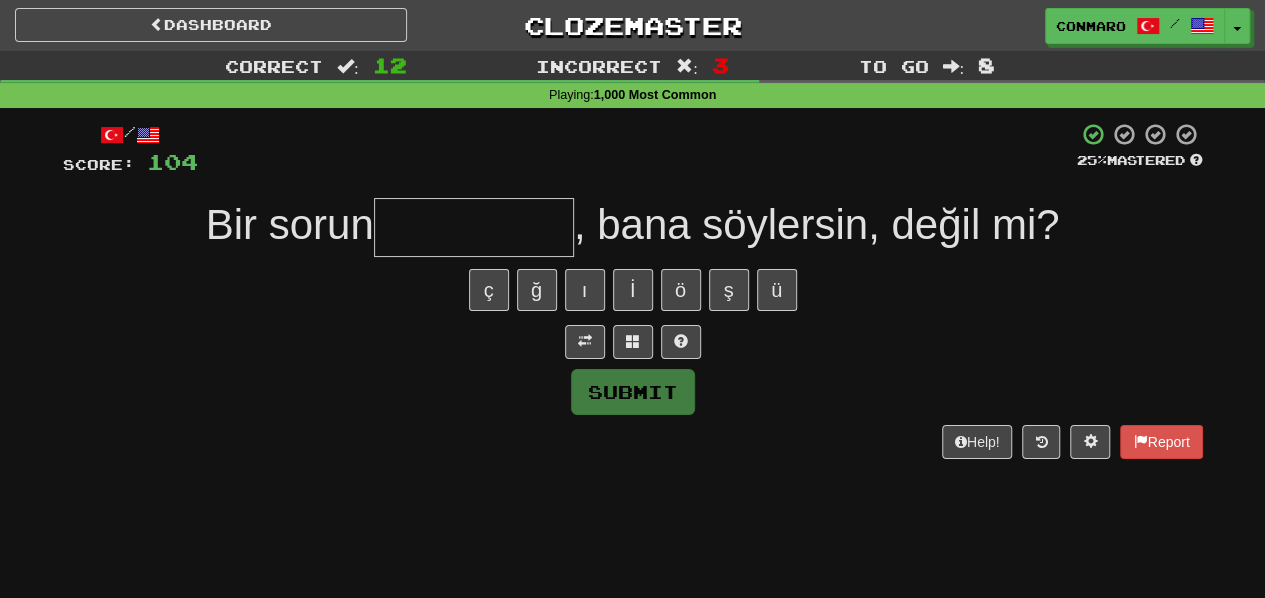 type on "*" 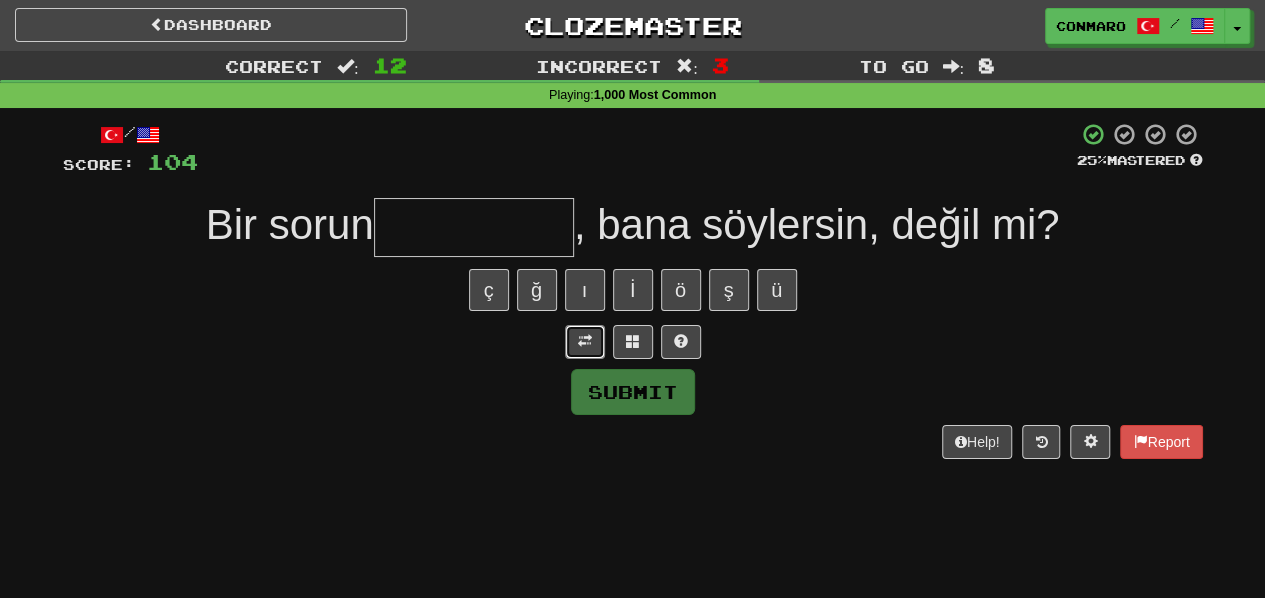 click at bounding box center (585, 341) 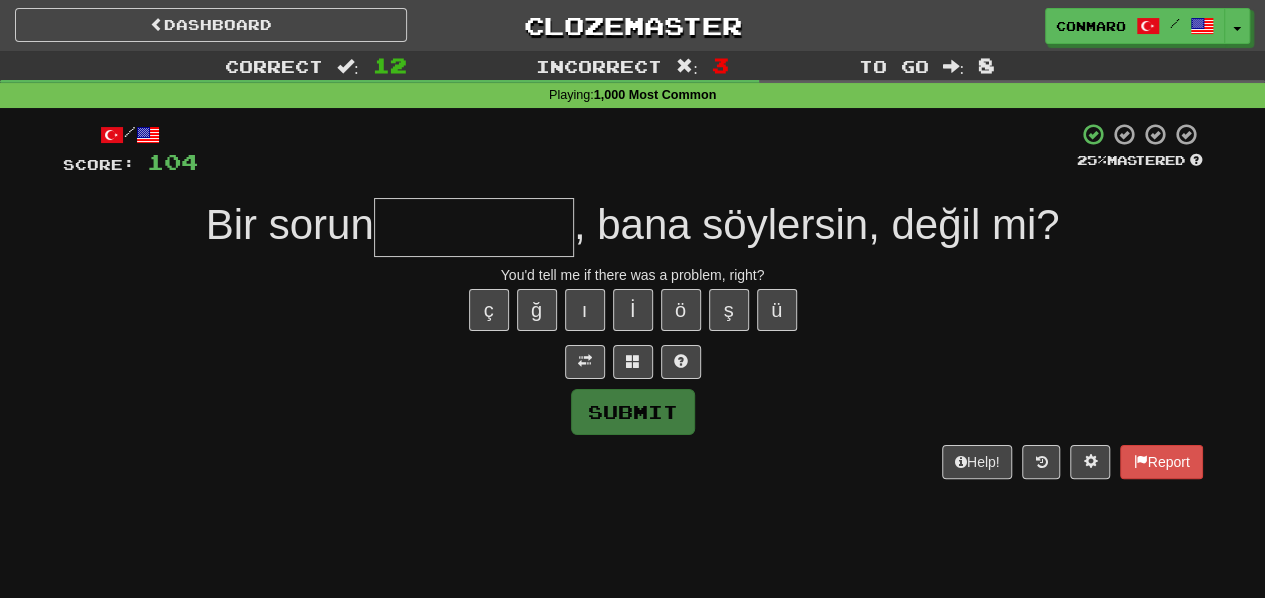 click at bounding box center [474, 227] 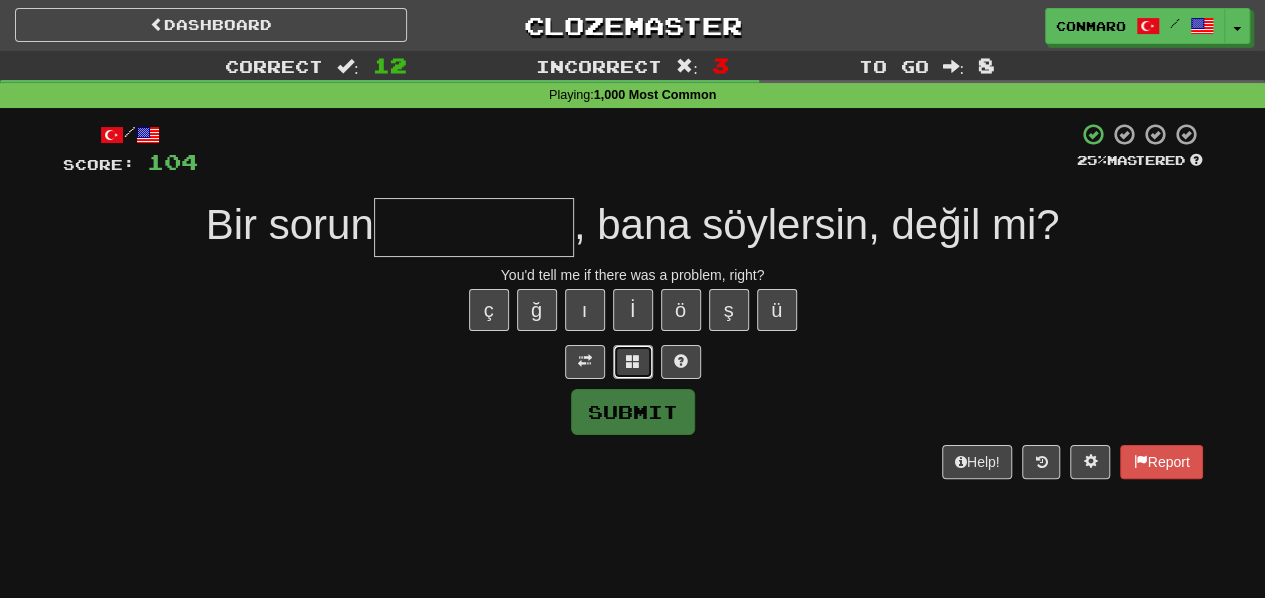 click at bounding box center (633, 361) 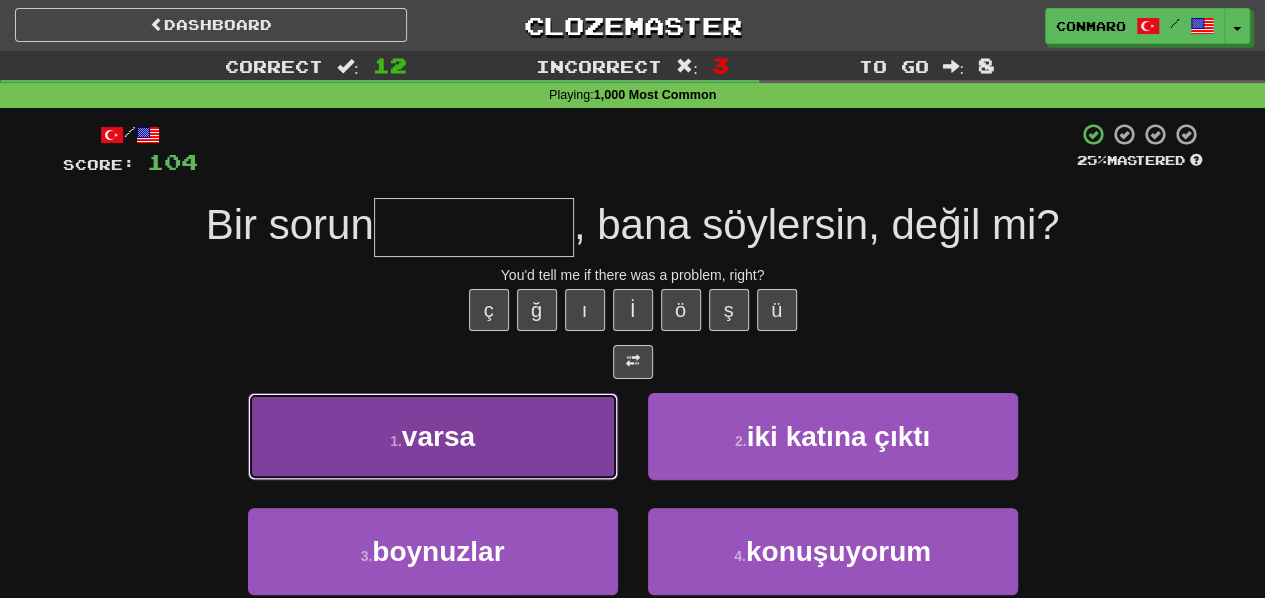 click on "1 .  varsa" at bounding box center [433, 436] 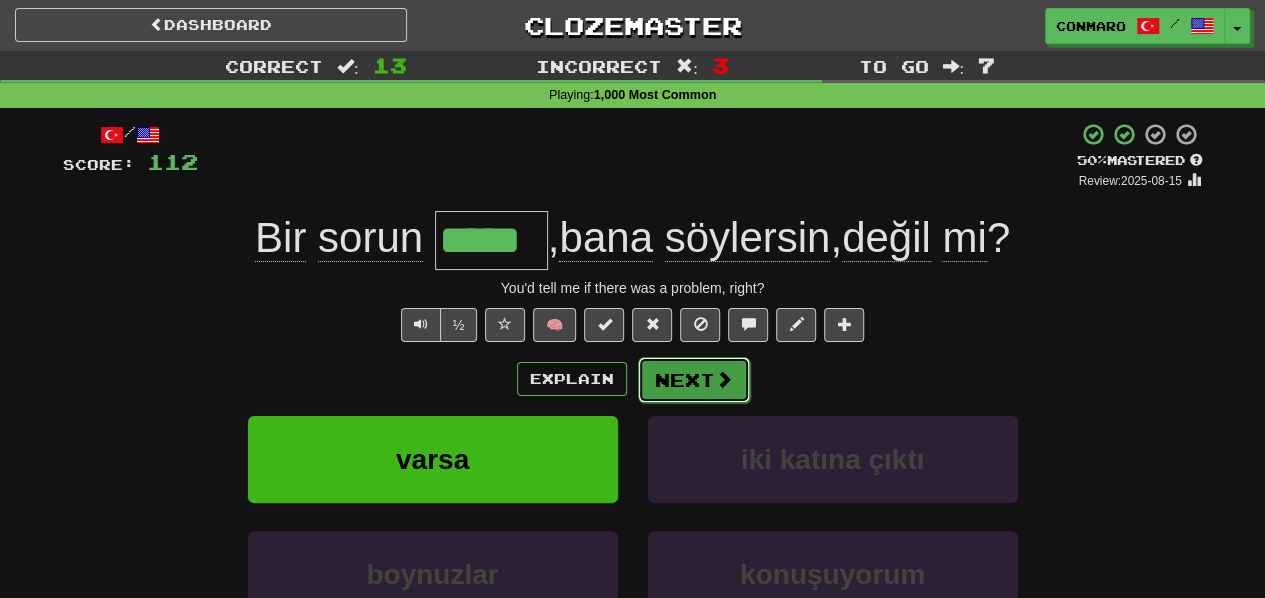 click on "Next" at bounding box center [694, 380] 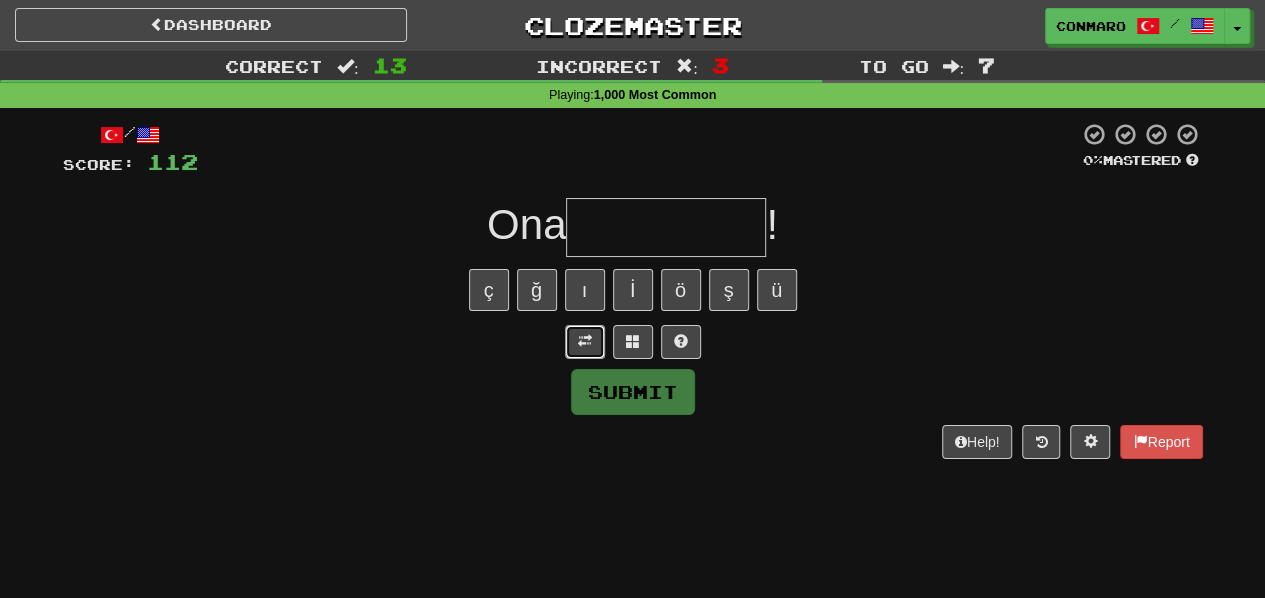 click at bounding box center (585, 341) 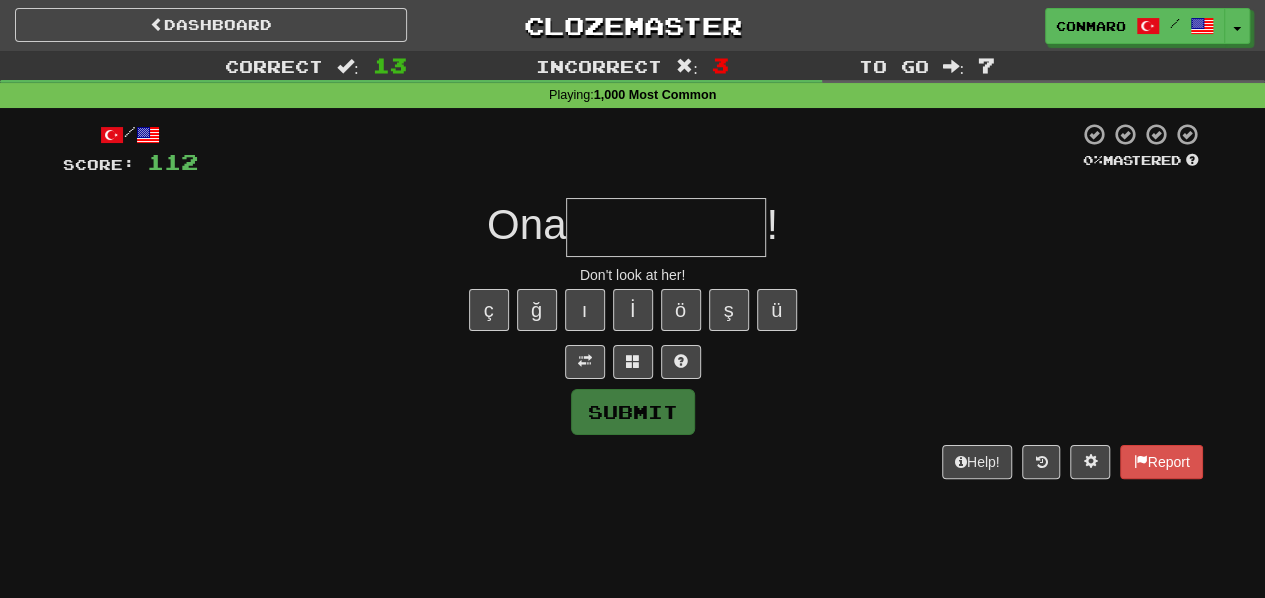 click at bounding box center [666, 227] 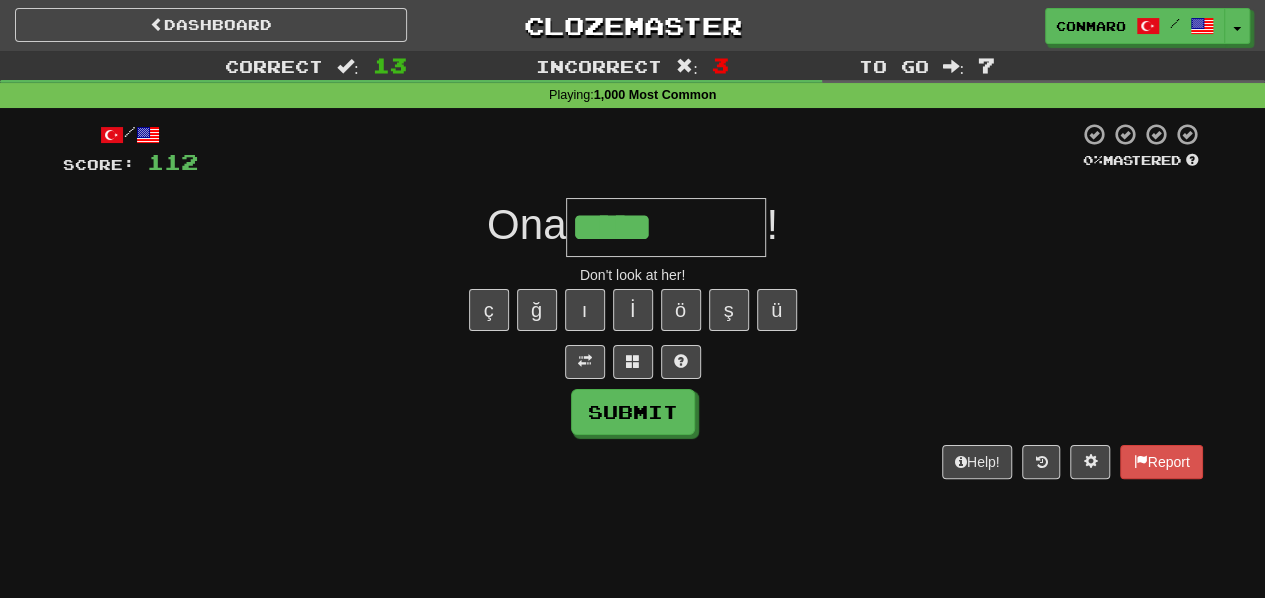 type on "*****" 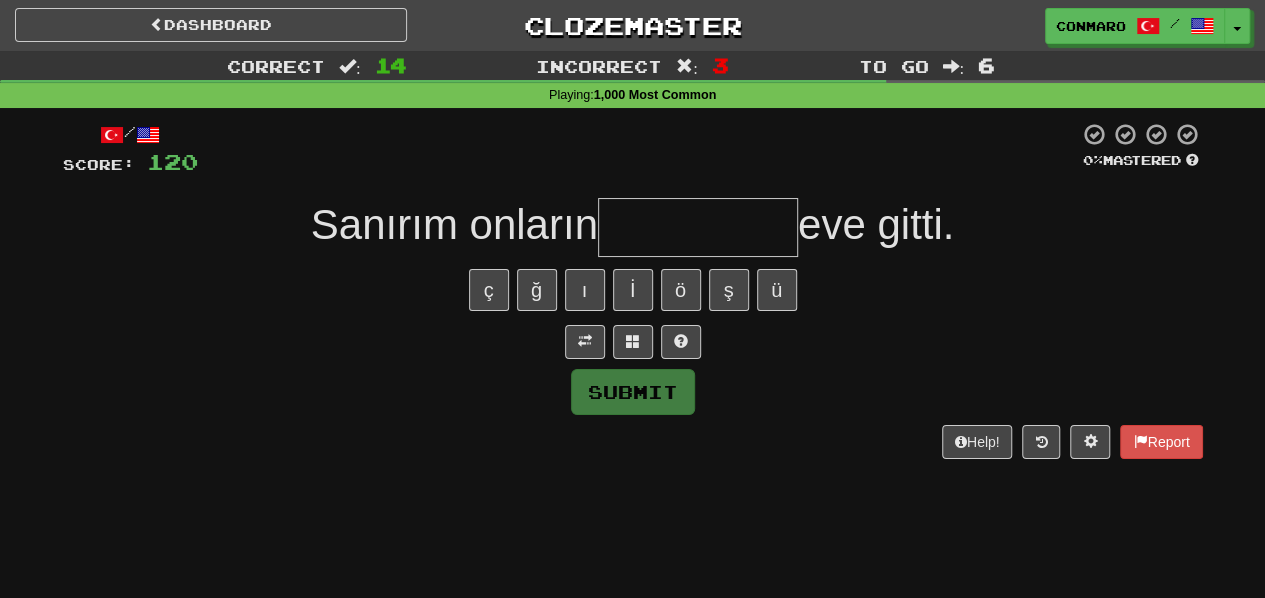 click on "/  Score:   120 0 %  Mastered Sanırım onların   eve gitti. ç ğ ı İ ö ş ü Submit  Help!  Report" at bounding box center [633, 290] 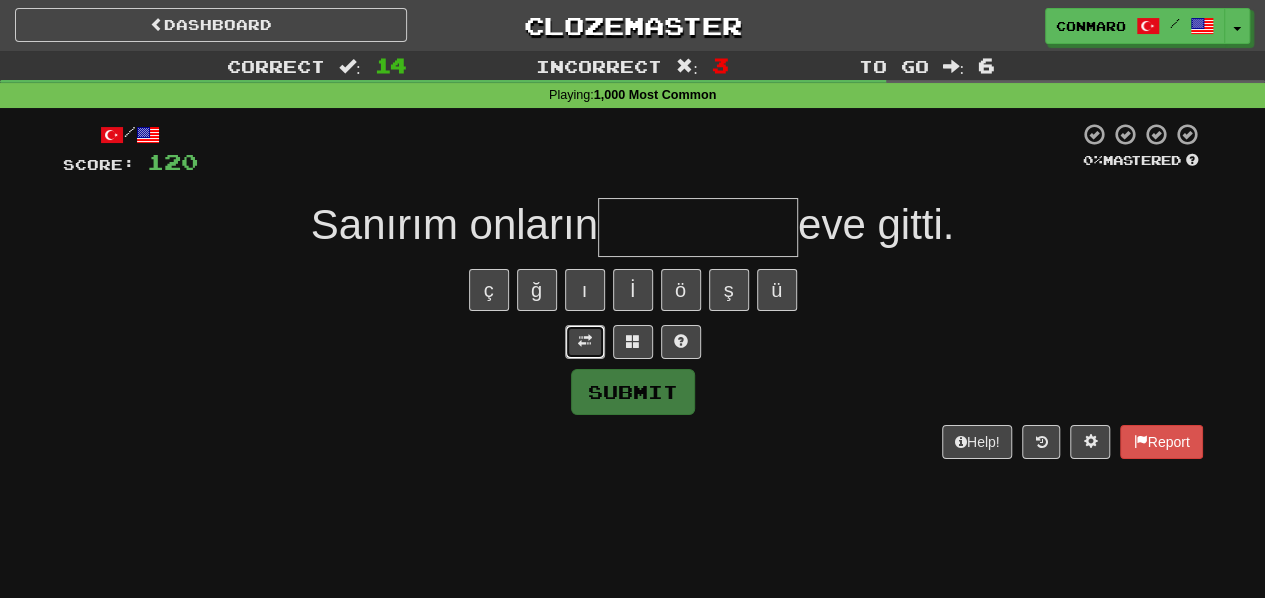 click at bounding box center [585, 342] 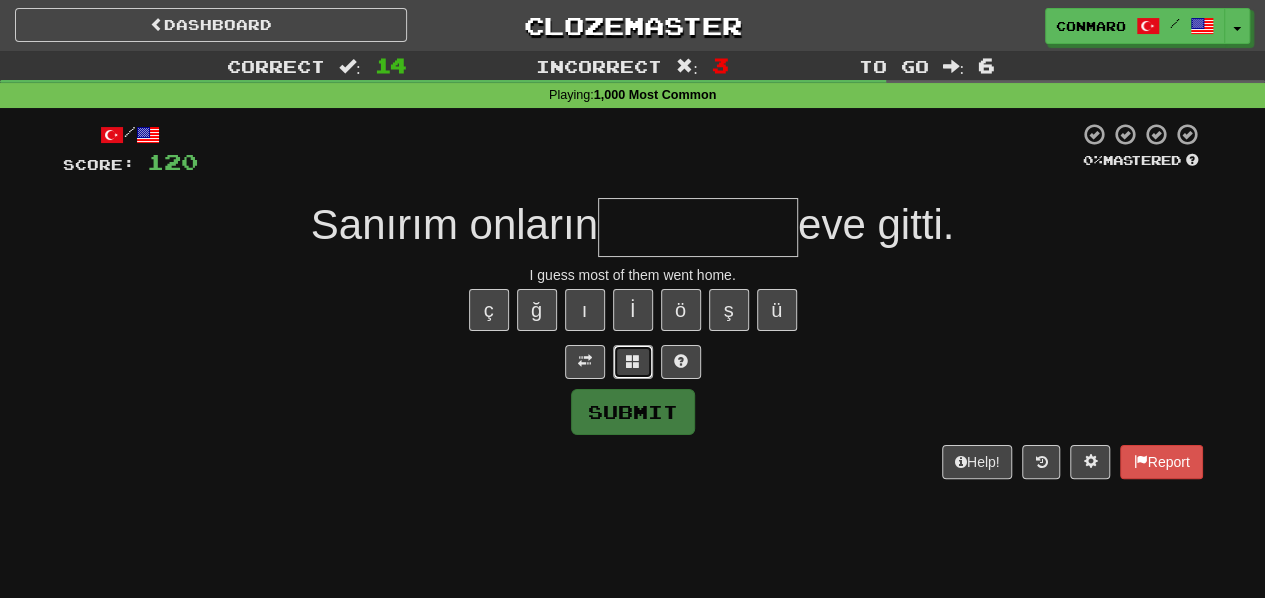 click at bounding box center (633, 361) 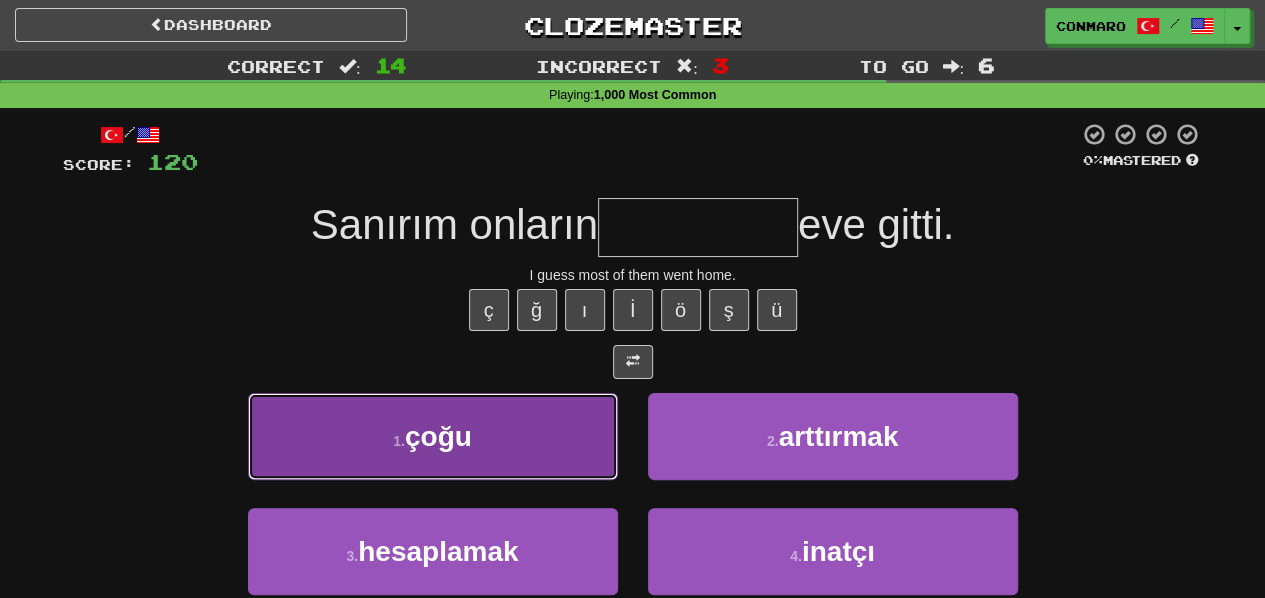 click on "1 .  çoğu" at bounding box center (433, 436) 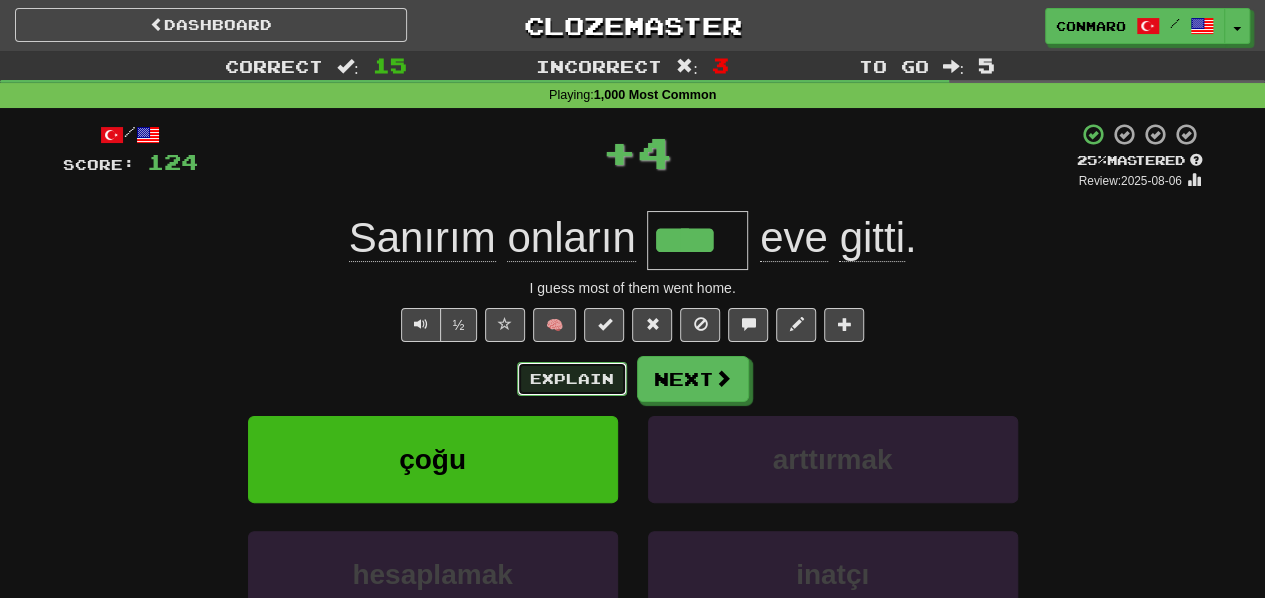 click on "Explain" at bounding box center (572, 379) 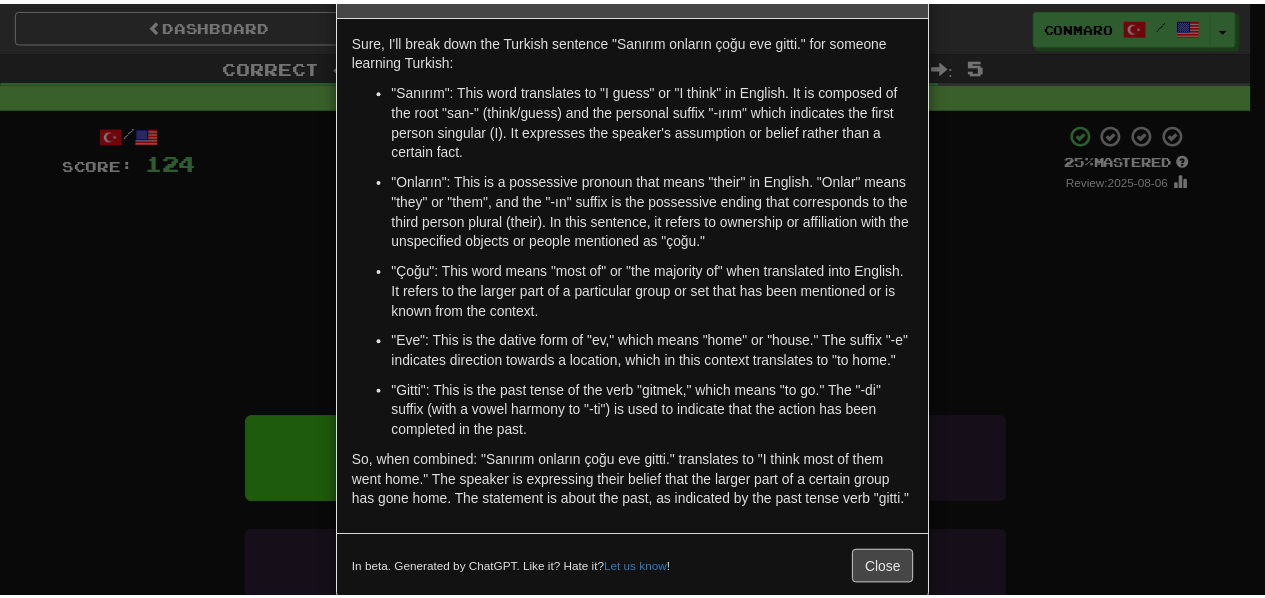 scroll, scrollTop: 98, scrollLeft: 0, axis: vertical 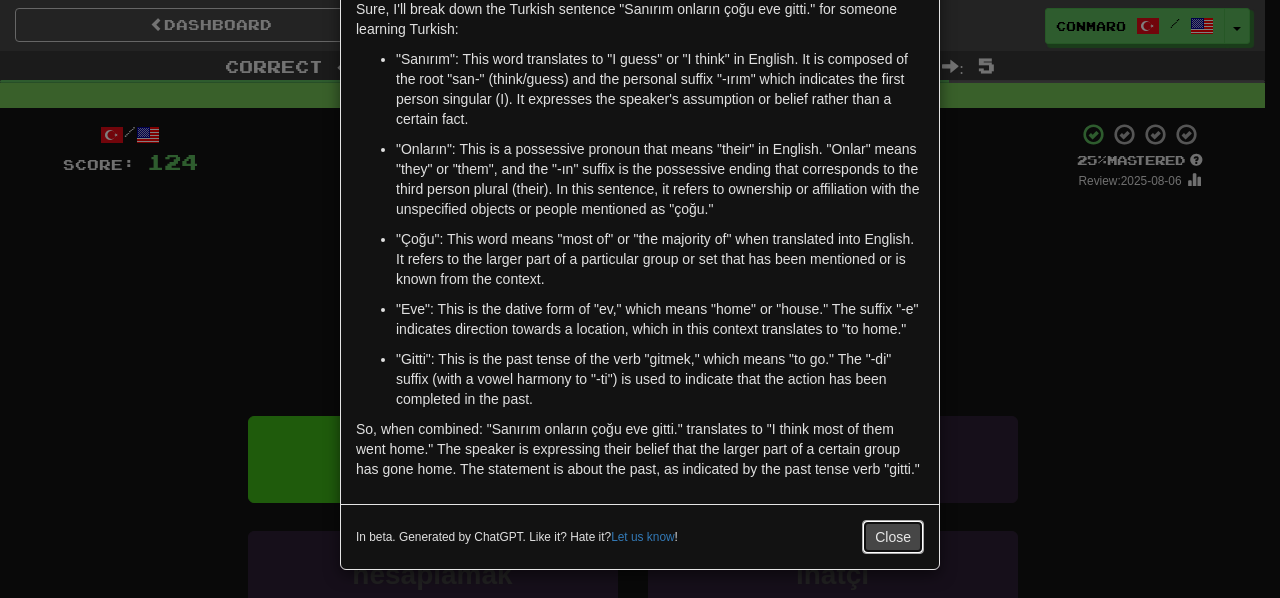 click on "Close" at bounding box center (893, 537) 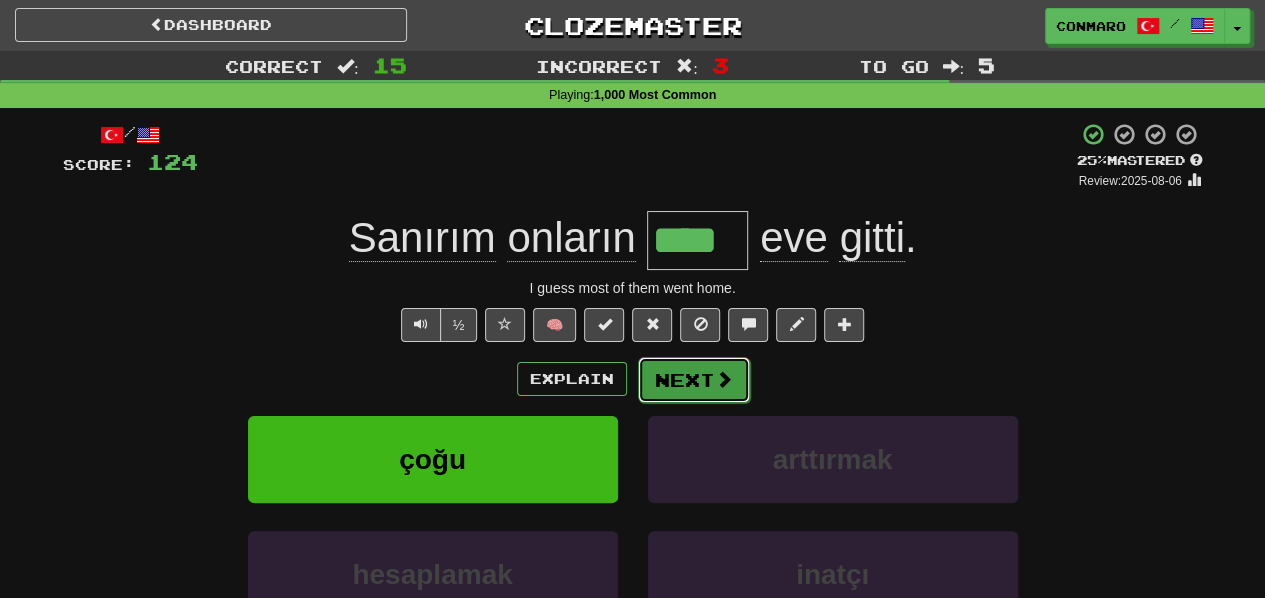 click on "Next" at bounding box center (694, 380) 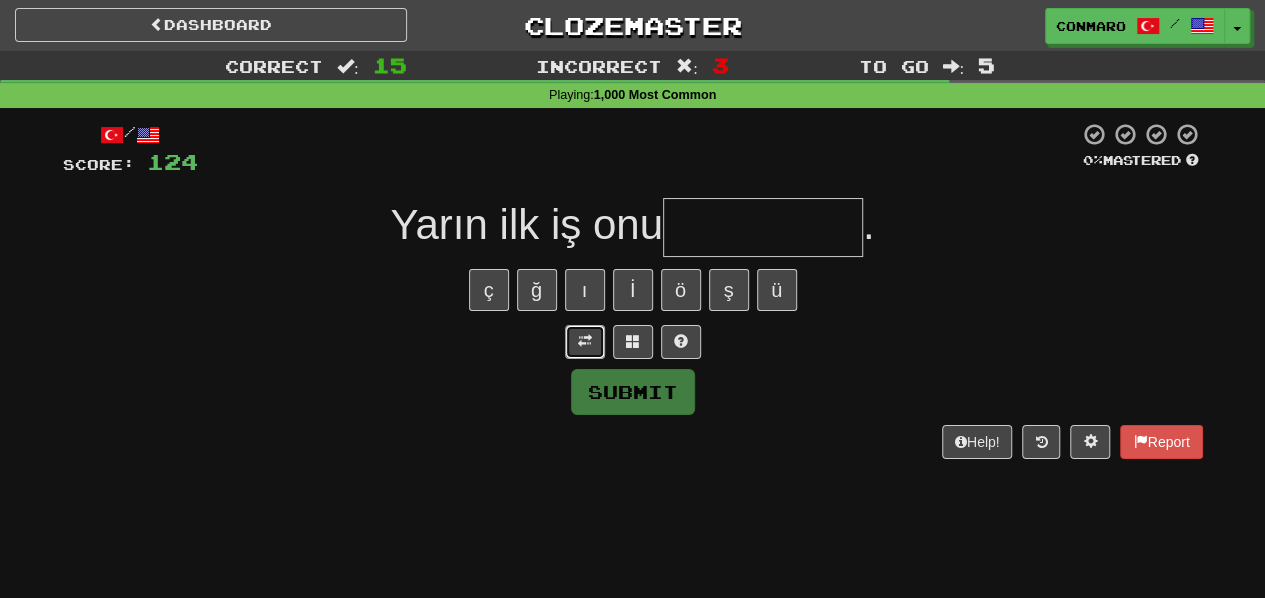 click at bounding box center (585, 341) 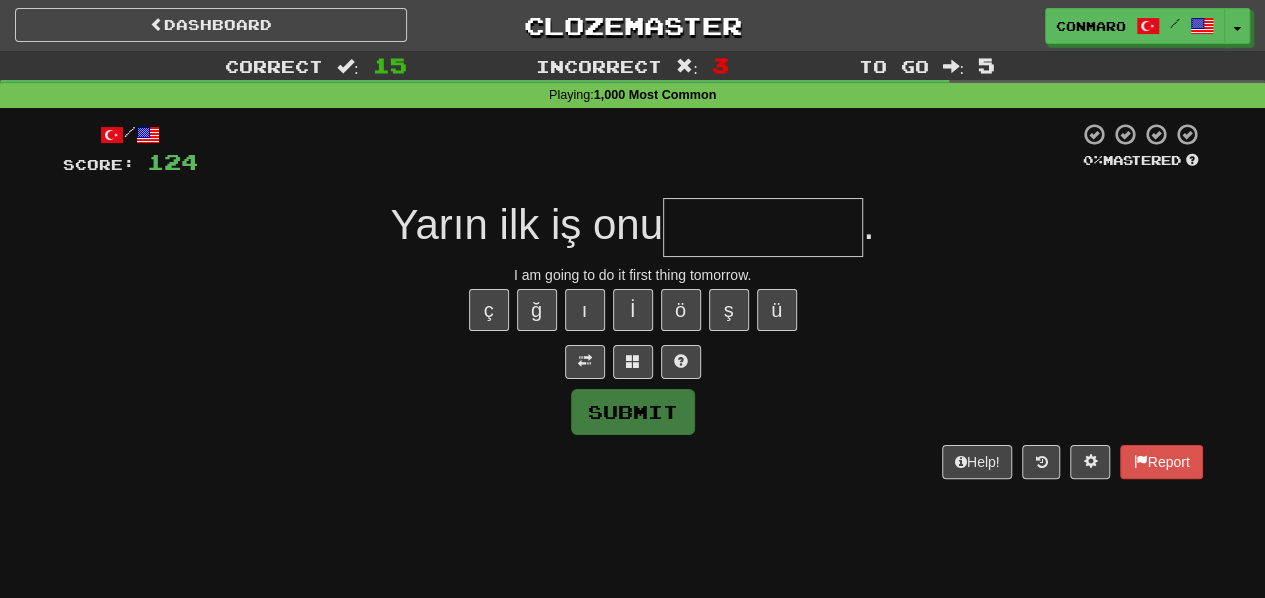 click at bounding box center [763, 227] 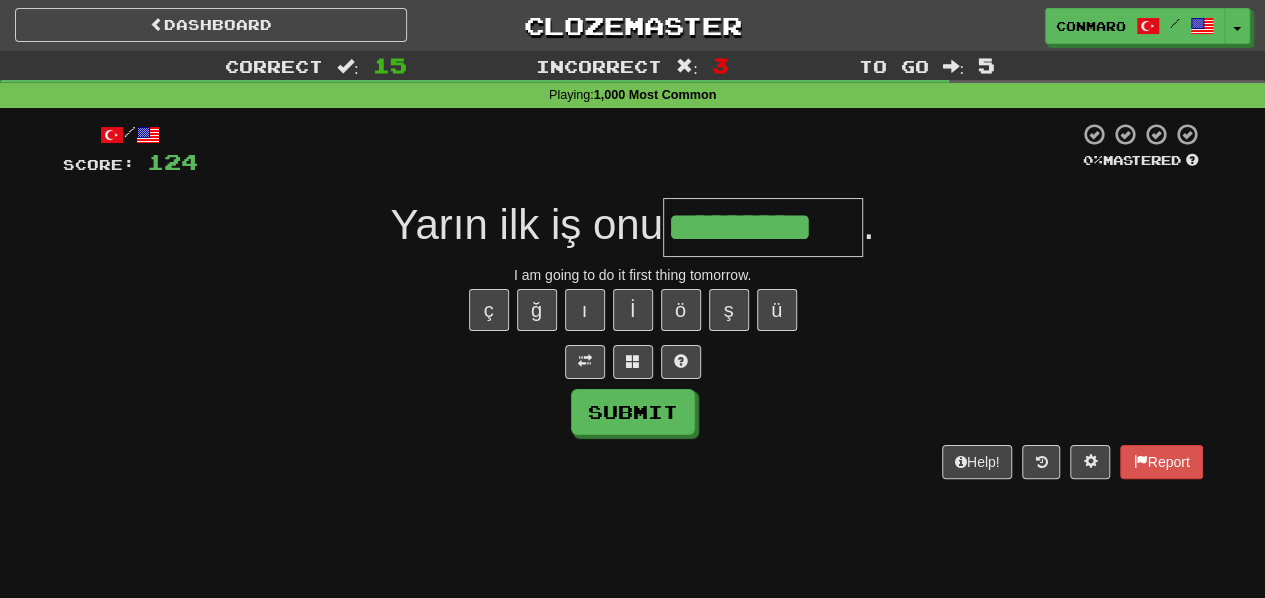 scroll, scrollTop: 0, scrollLeft: 12, axis: horizontal 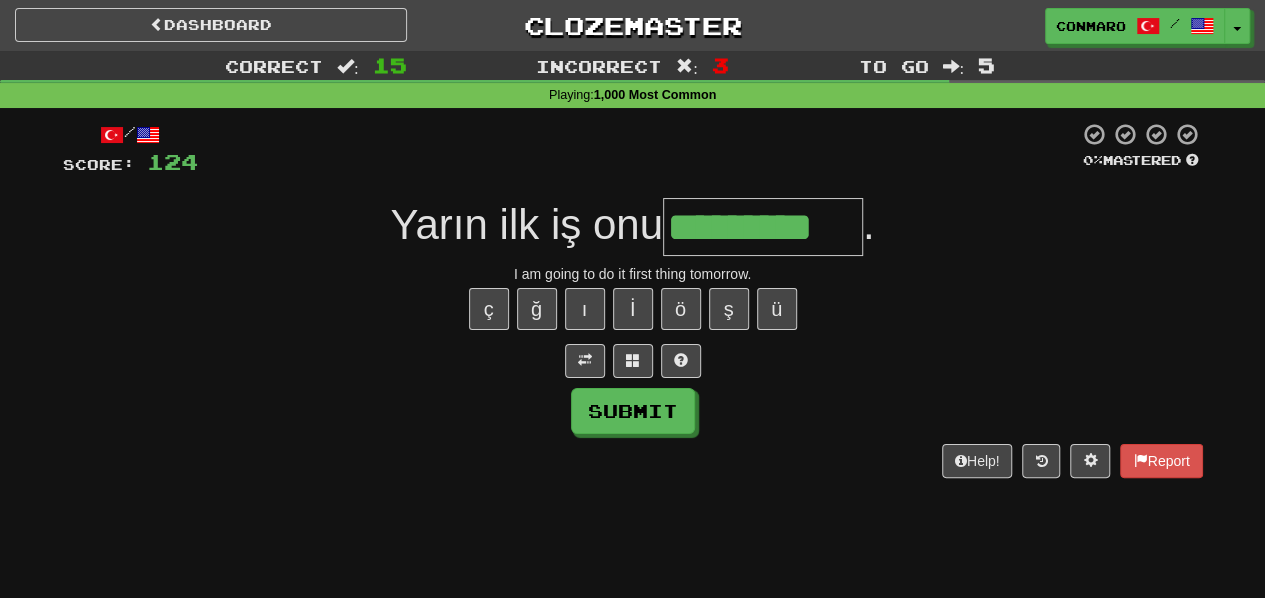 type on "*********" 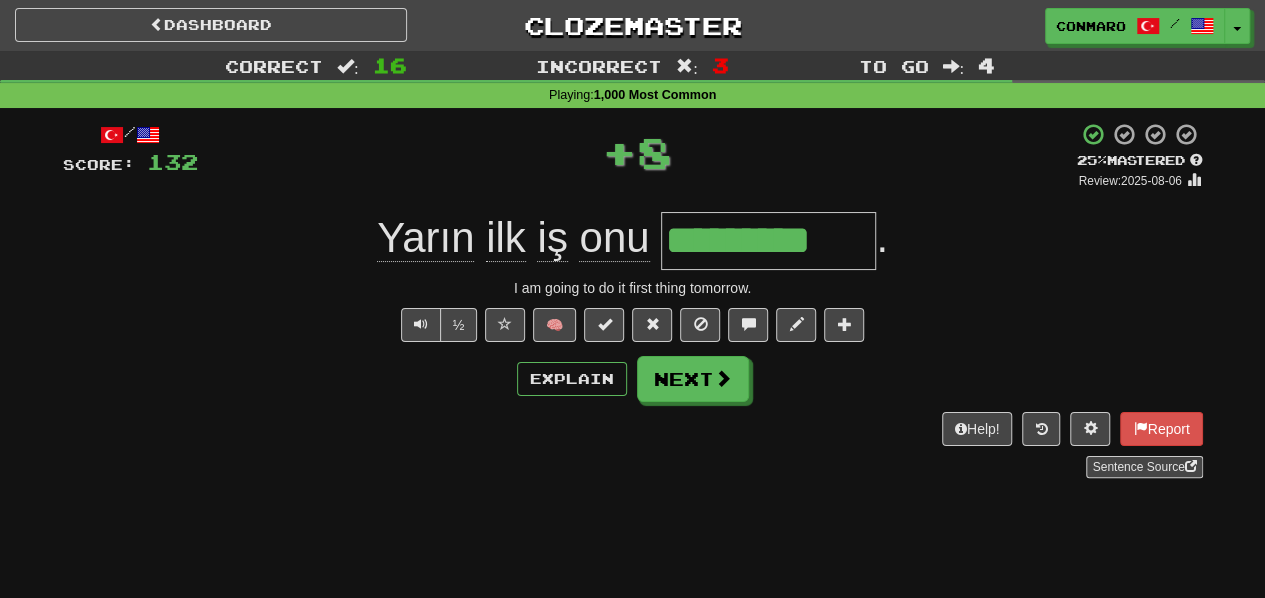 scroll, scrollTop: 0, scrollLeft: 0, axis: both 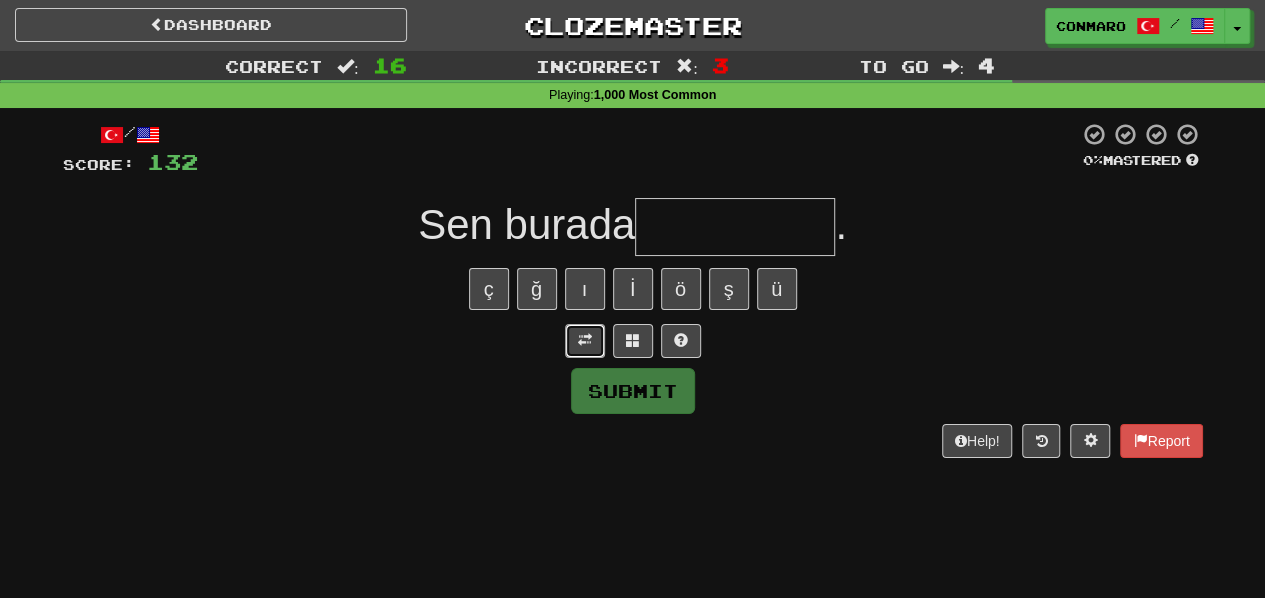 click at bounding box center [585, 340] 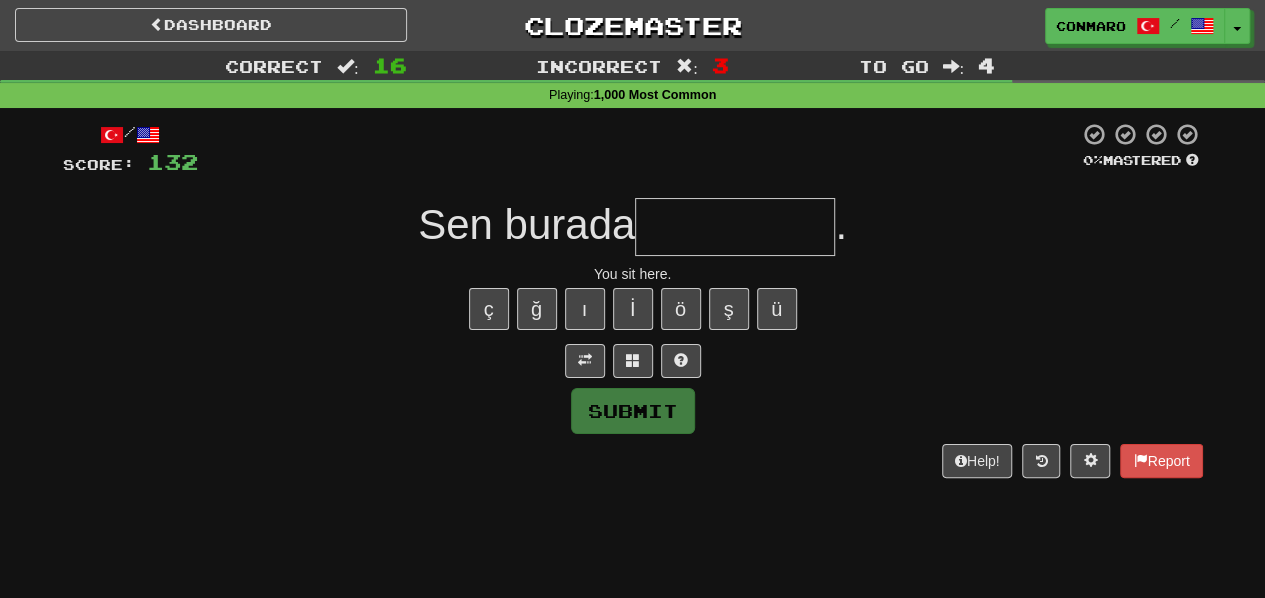 click at bounding box center [735, 227] 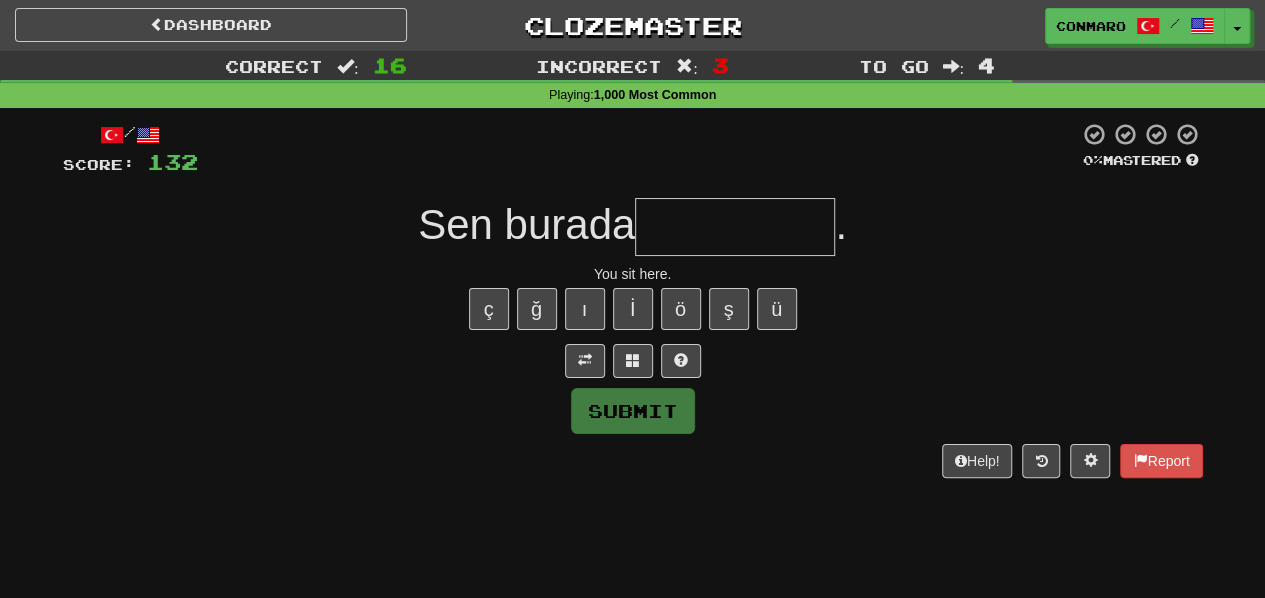 type on "*" 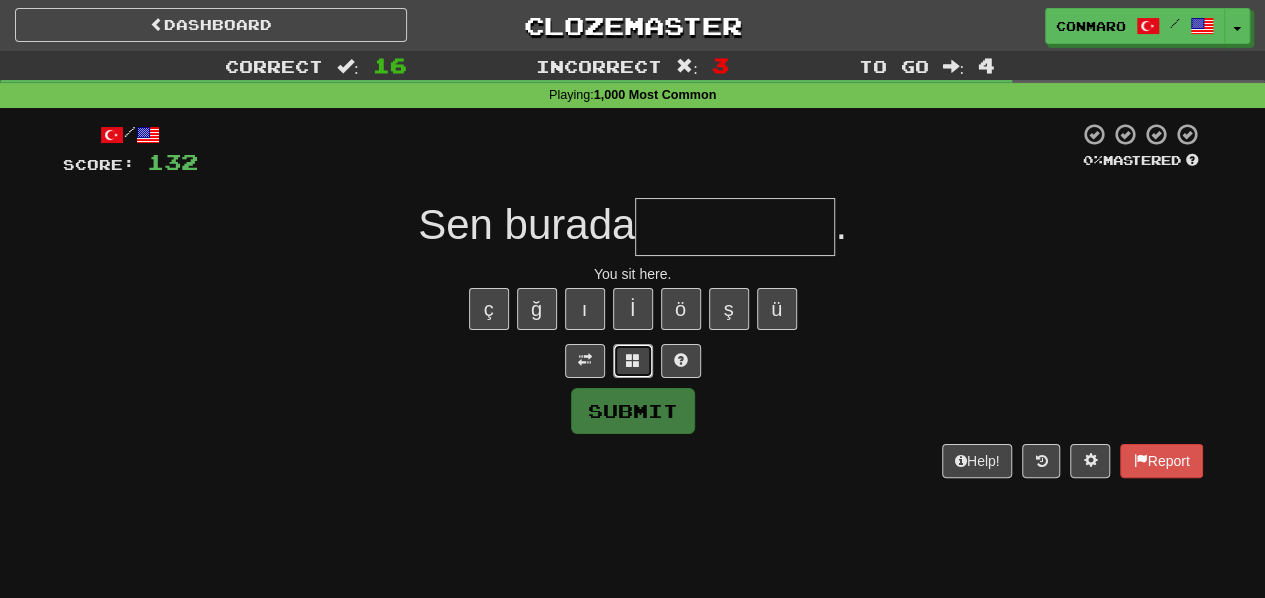 click at bounding box center [633, 361] 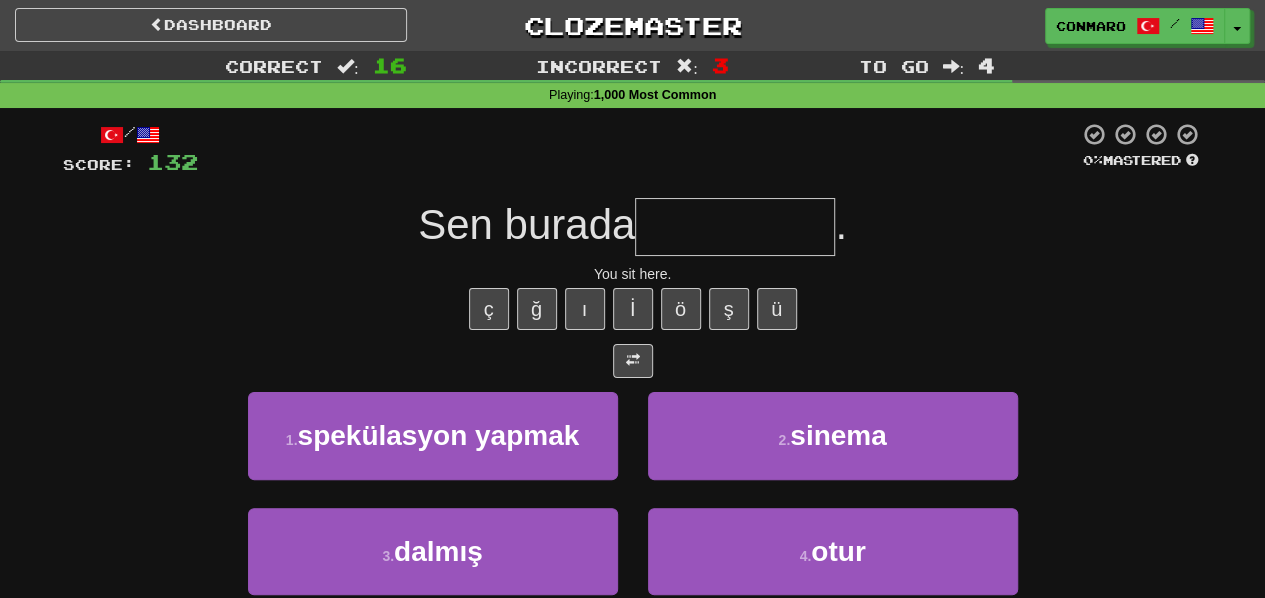 click on "2 .  sinema" at bounding box center [833, 449] 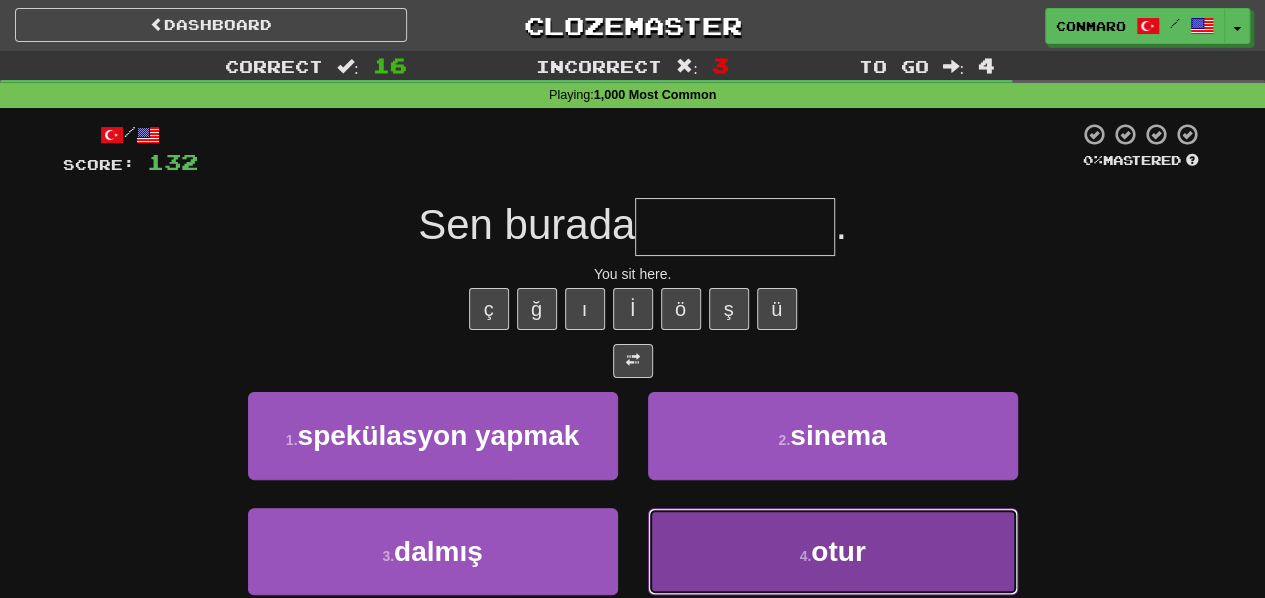 click on "4 .  otur" at bounding box center [833, 551] 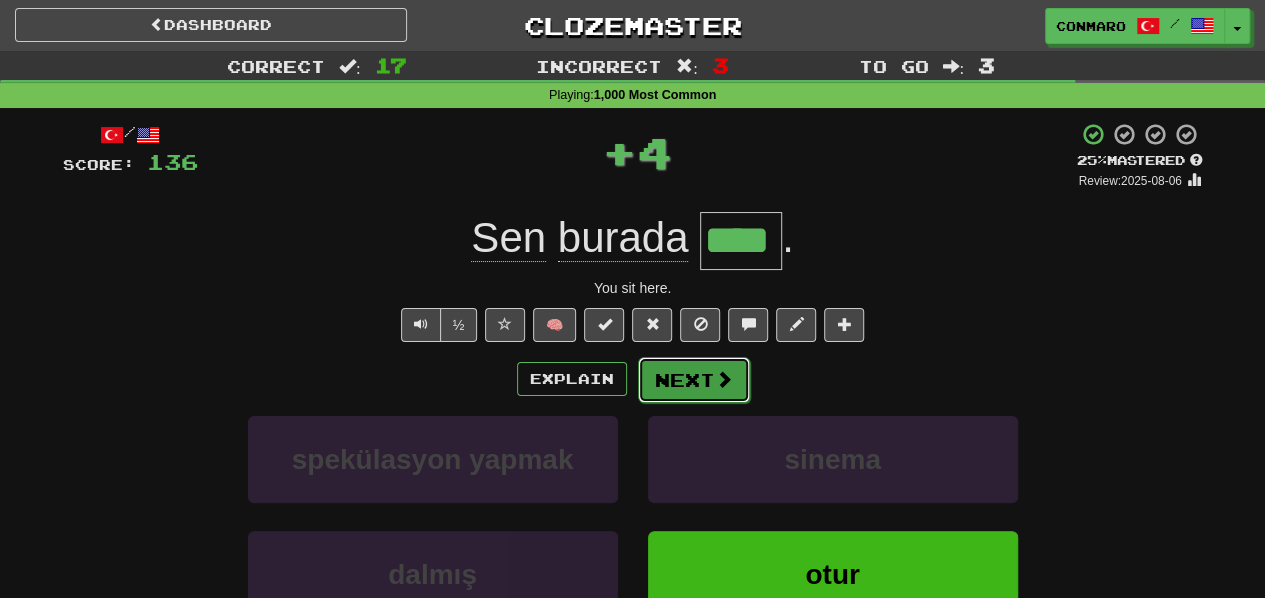 click on "Next" at bounding box center (694, 380) 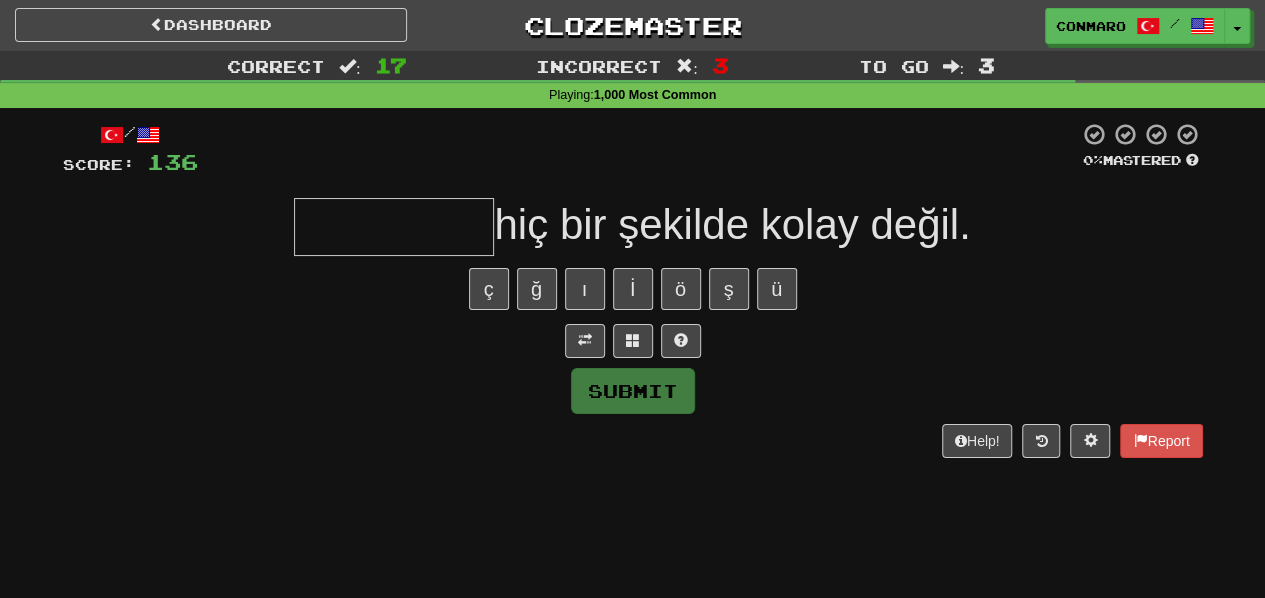 click at bounding box center (394, 227) 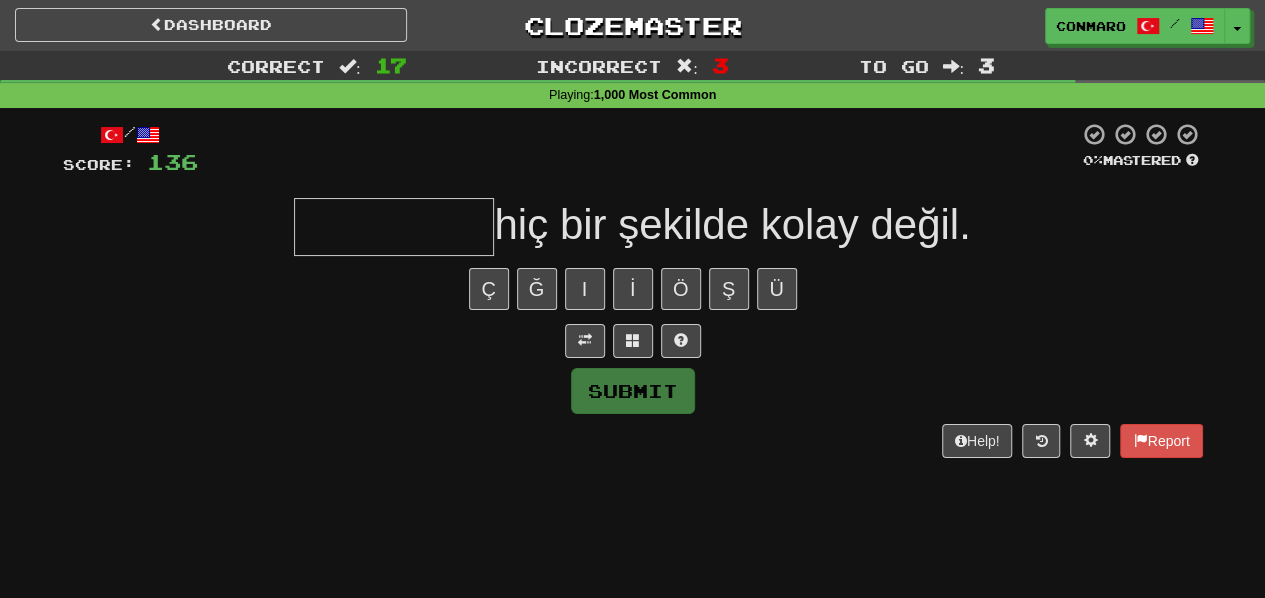 type on "*" 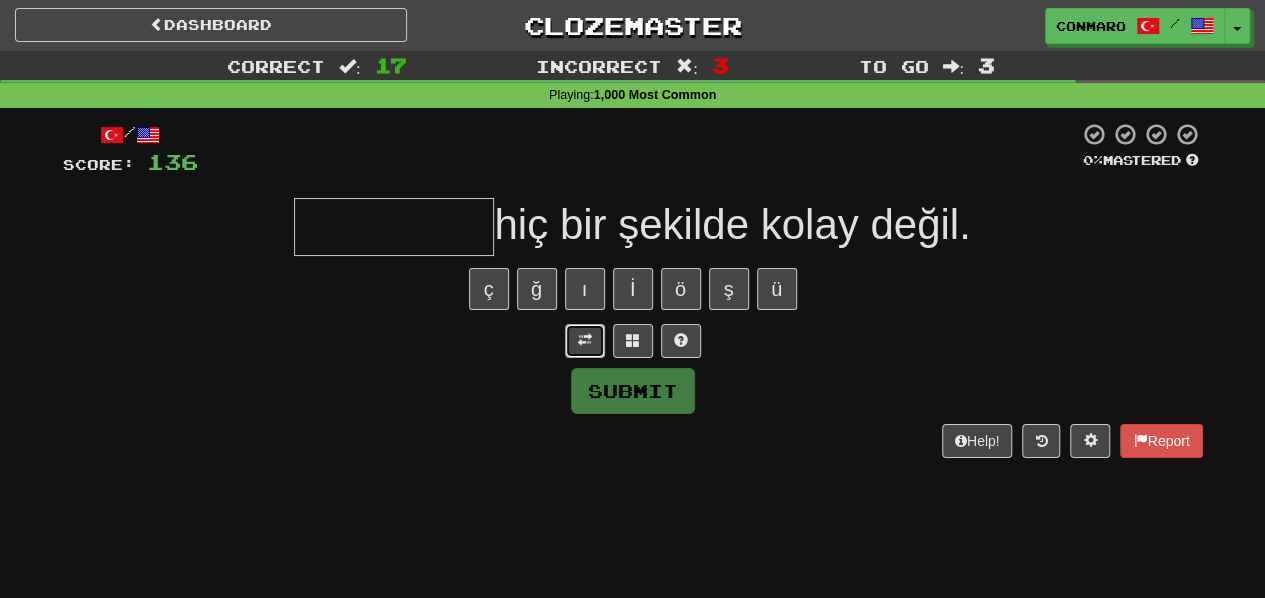 click at bounding box center [585, 340] 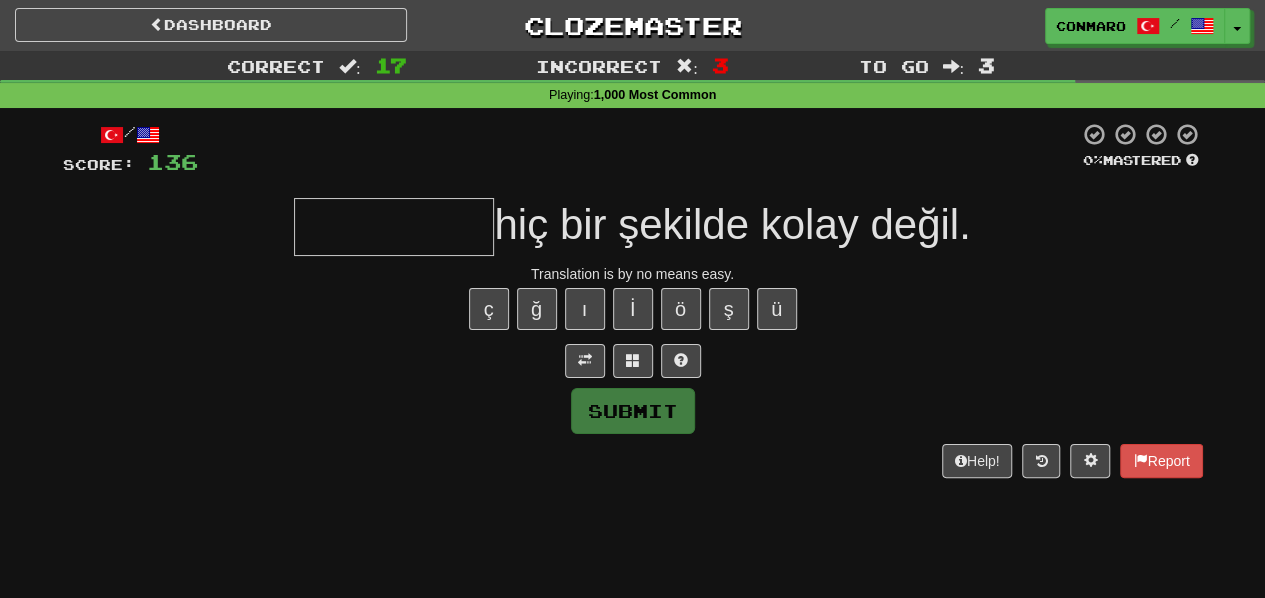 click at bounding box center (394, 227) 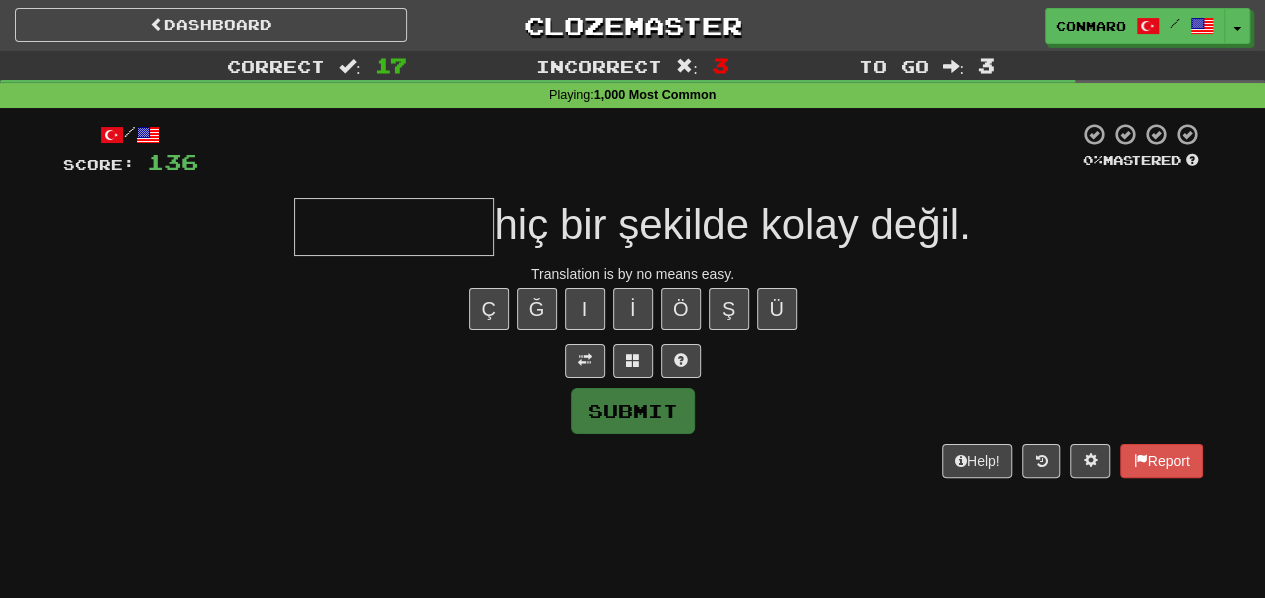 type on "*" 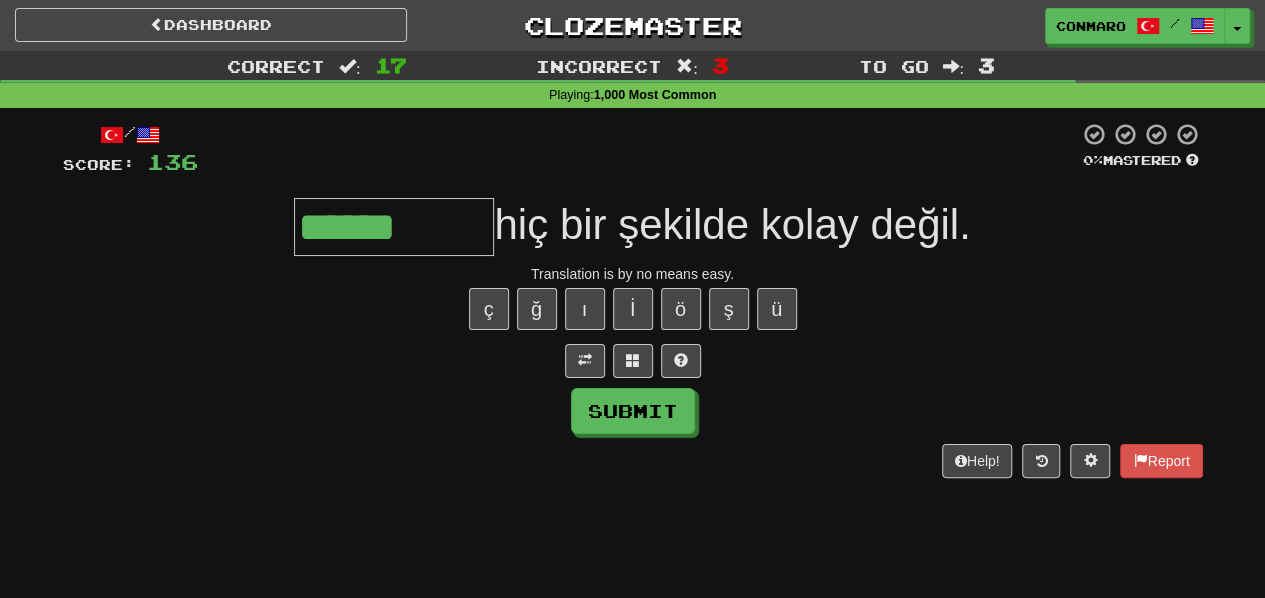 type on "******" 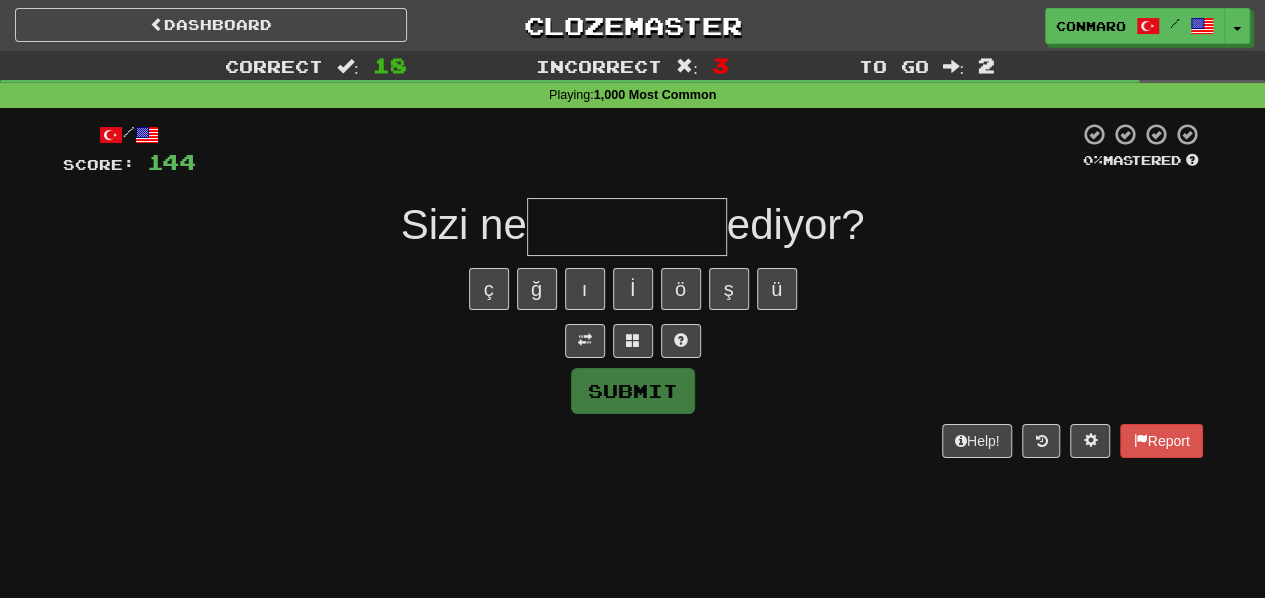 click at bounding box center [627, 227] 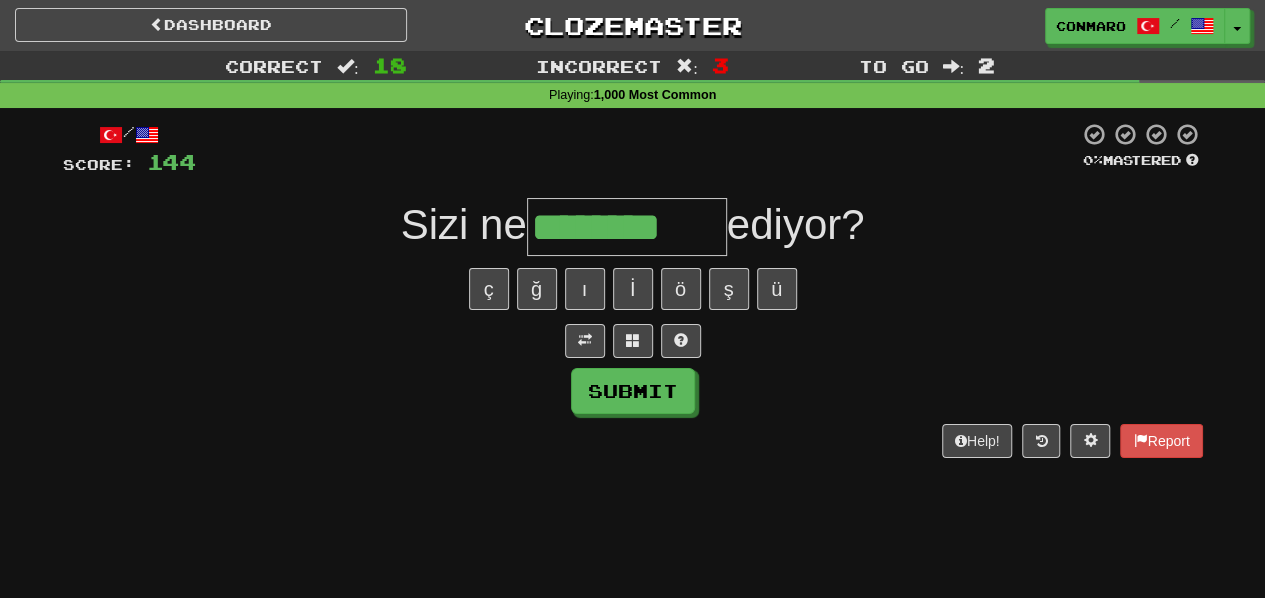 type on "********" 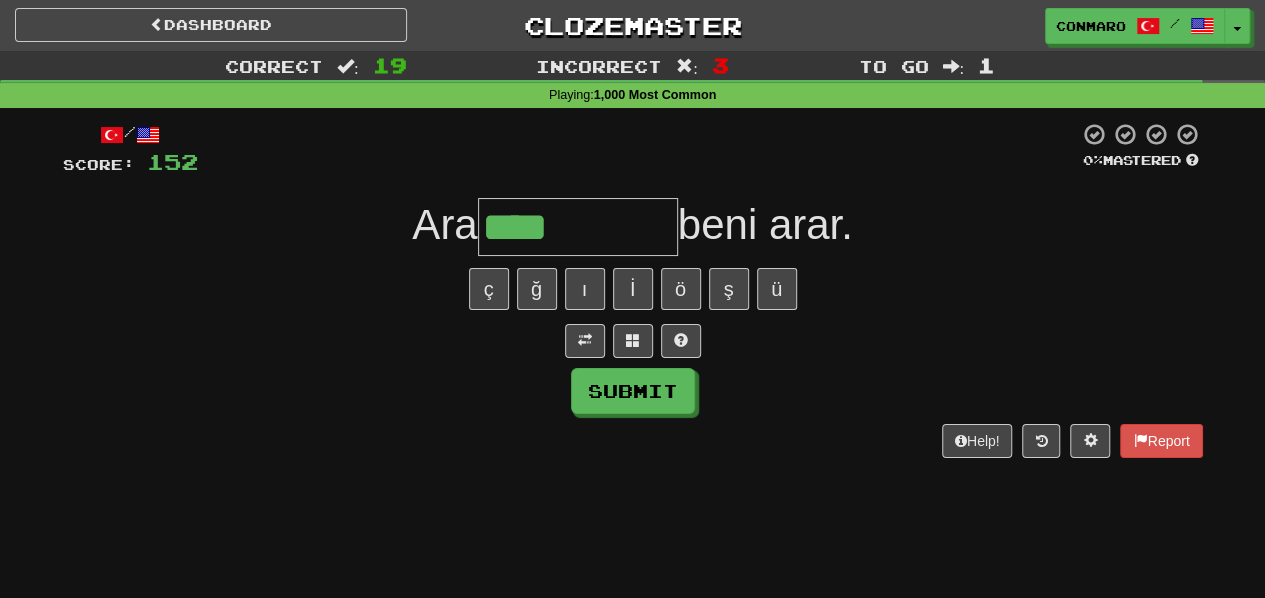 type on "****" 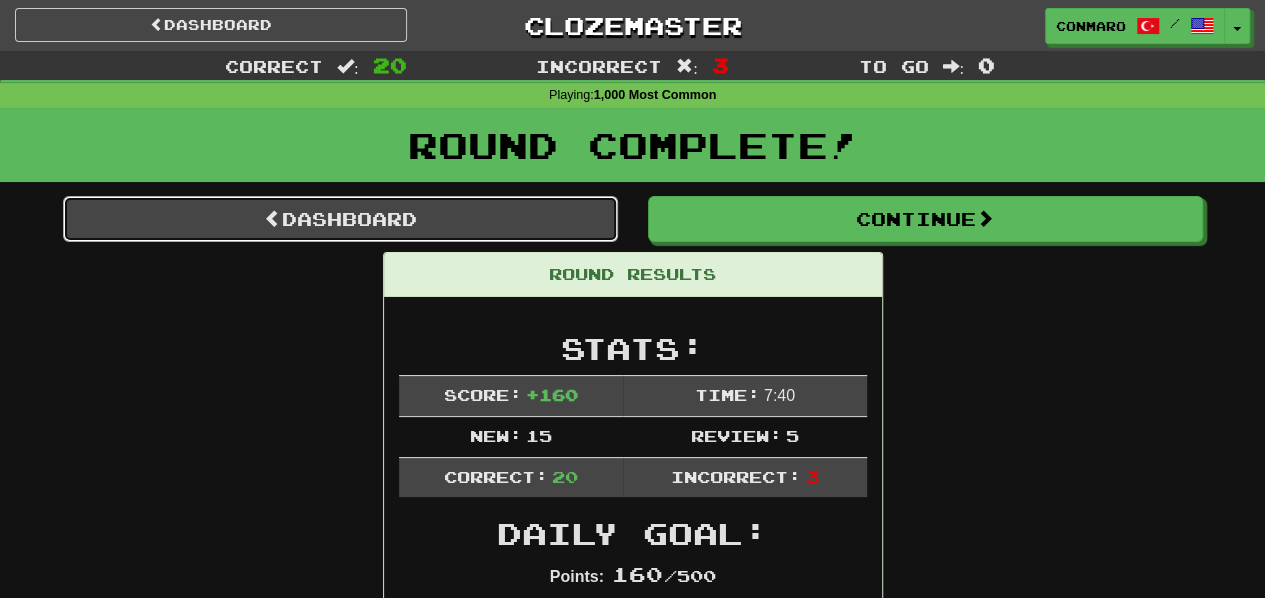 click on "Dashboard" at bounding box center [340, 219] 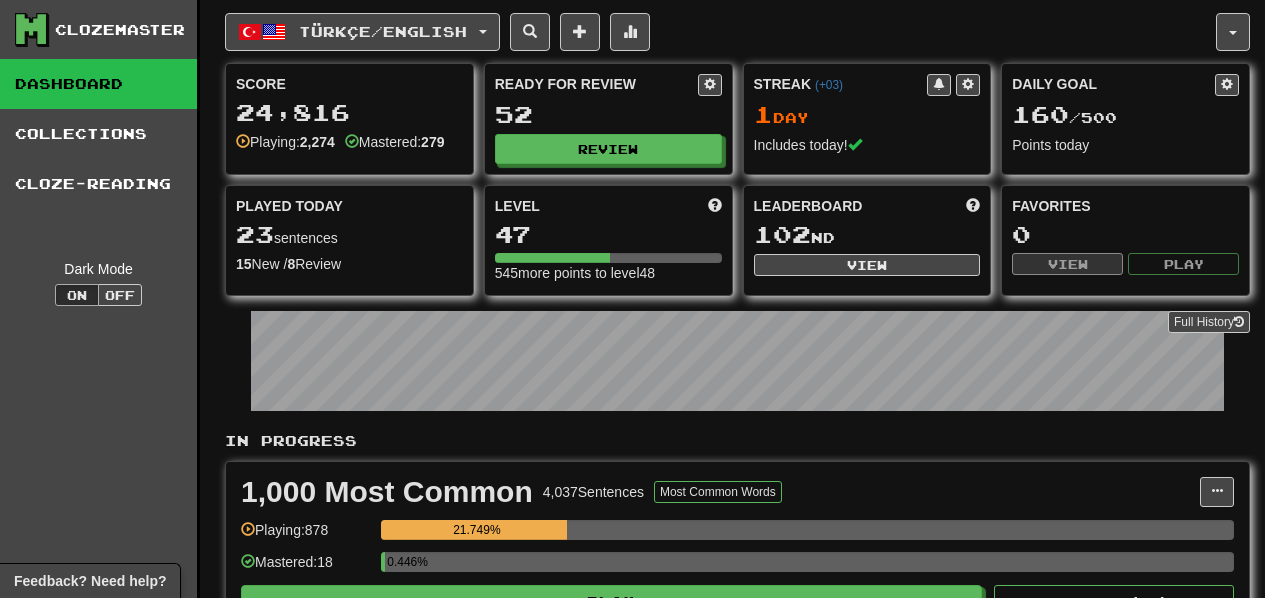 scroll, scrollTop: 0, scrollLeft: 0, axis: both 